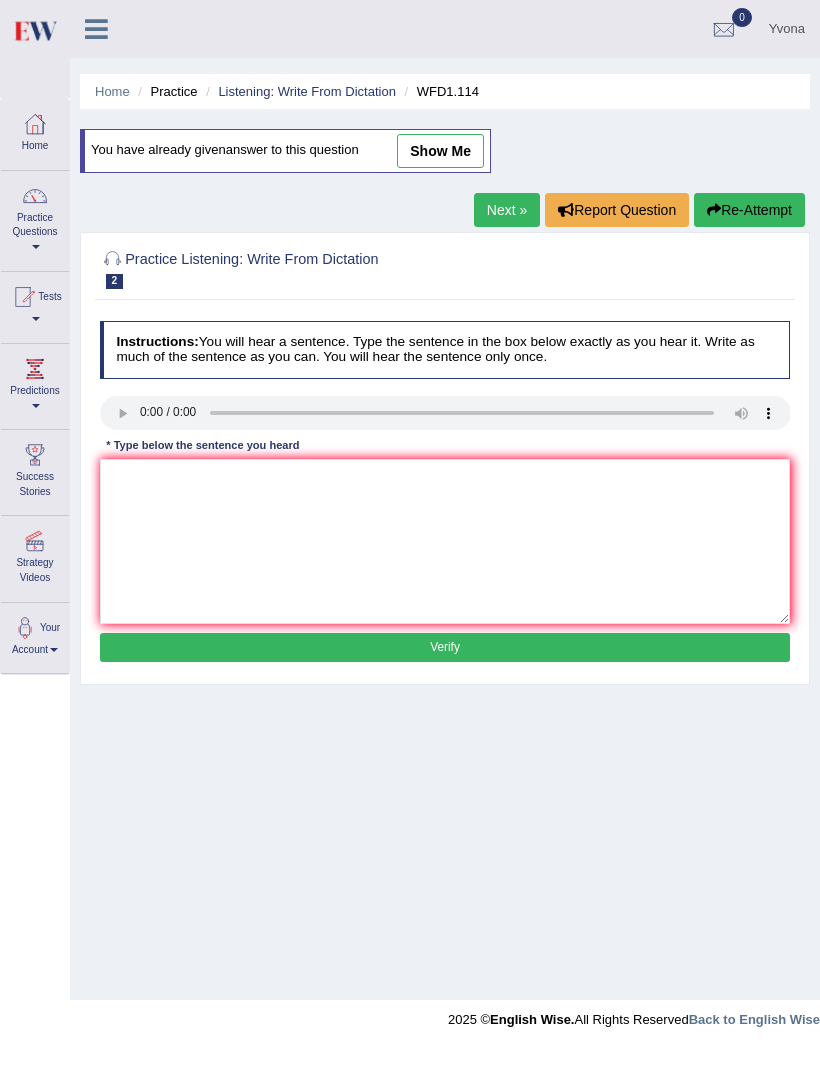 scroll, scrollTop: 0, scrollLeft: 0, axis: both 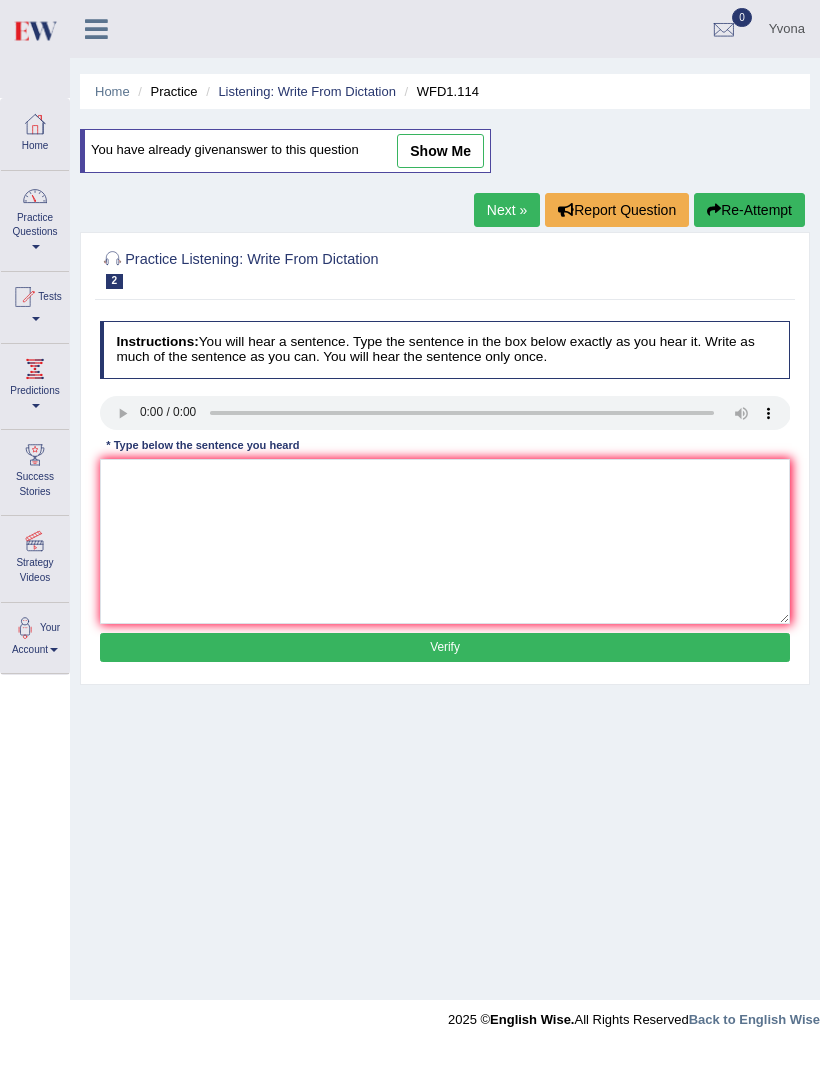 click at bounding box center [35, 196] 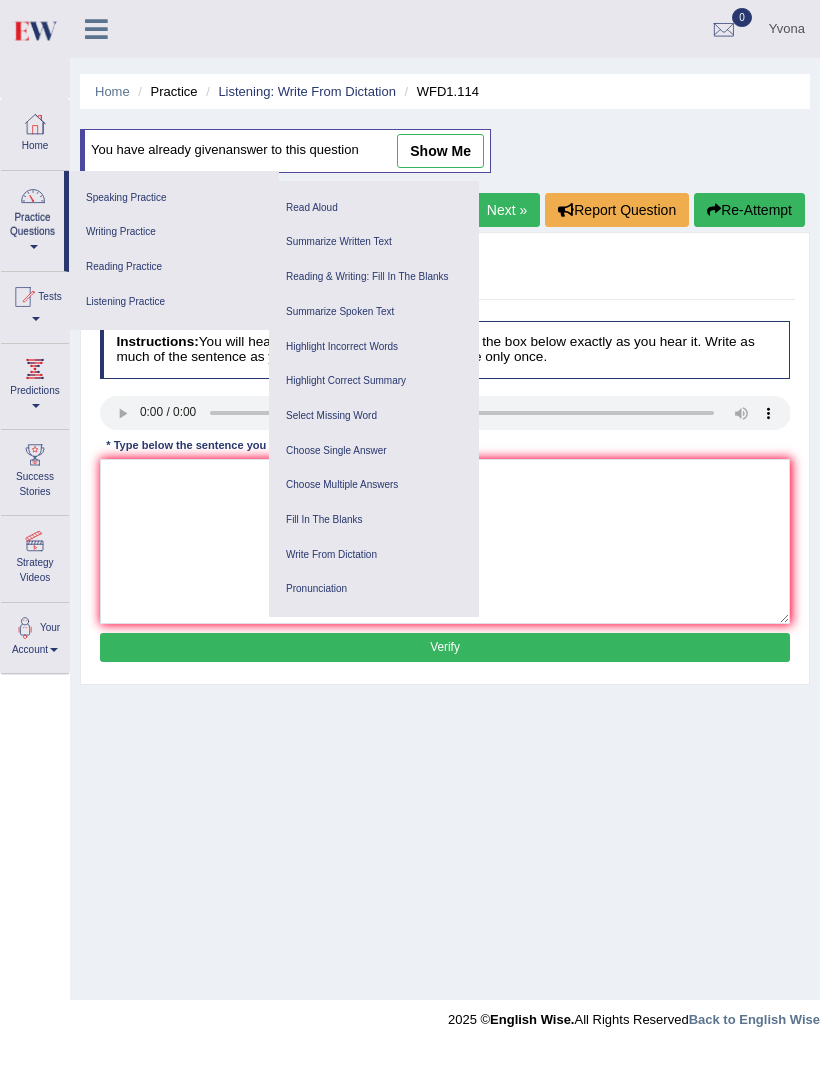 click on "Reading & Writing: Fill In The Blanks" at bounding box center [374, 277] 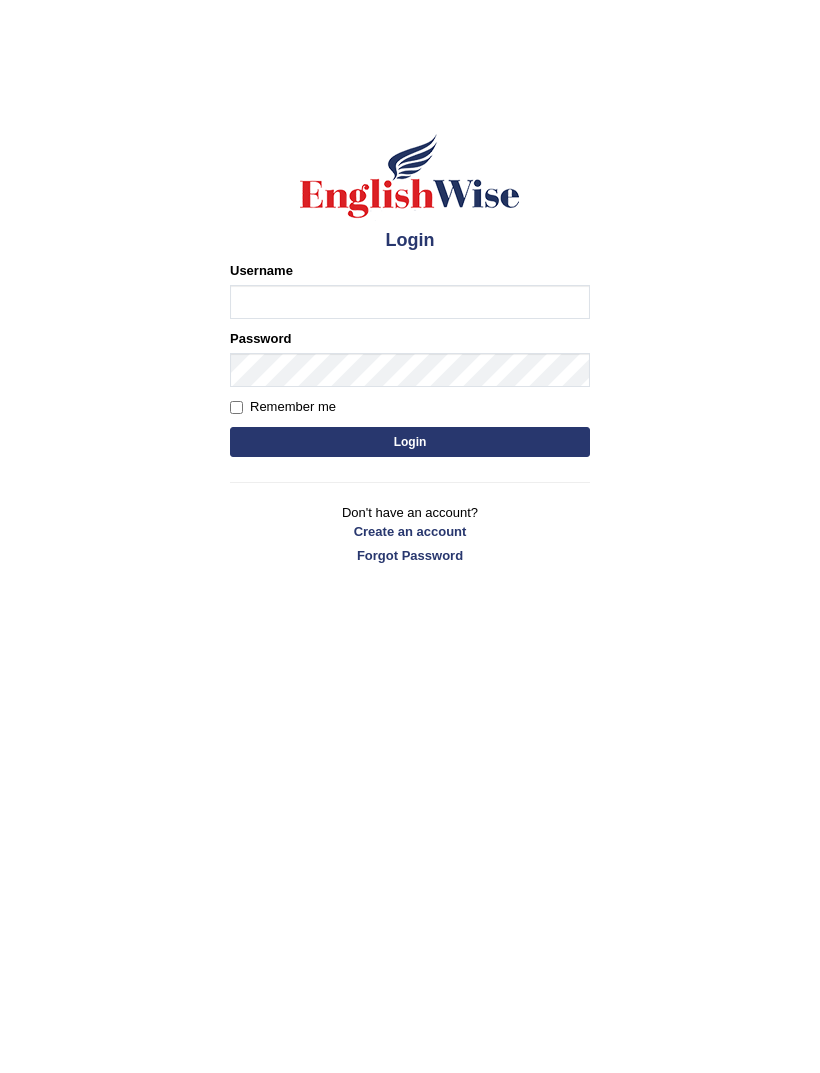 scroll, scrollTop: 0, scrollLeft: 0, axis: both 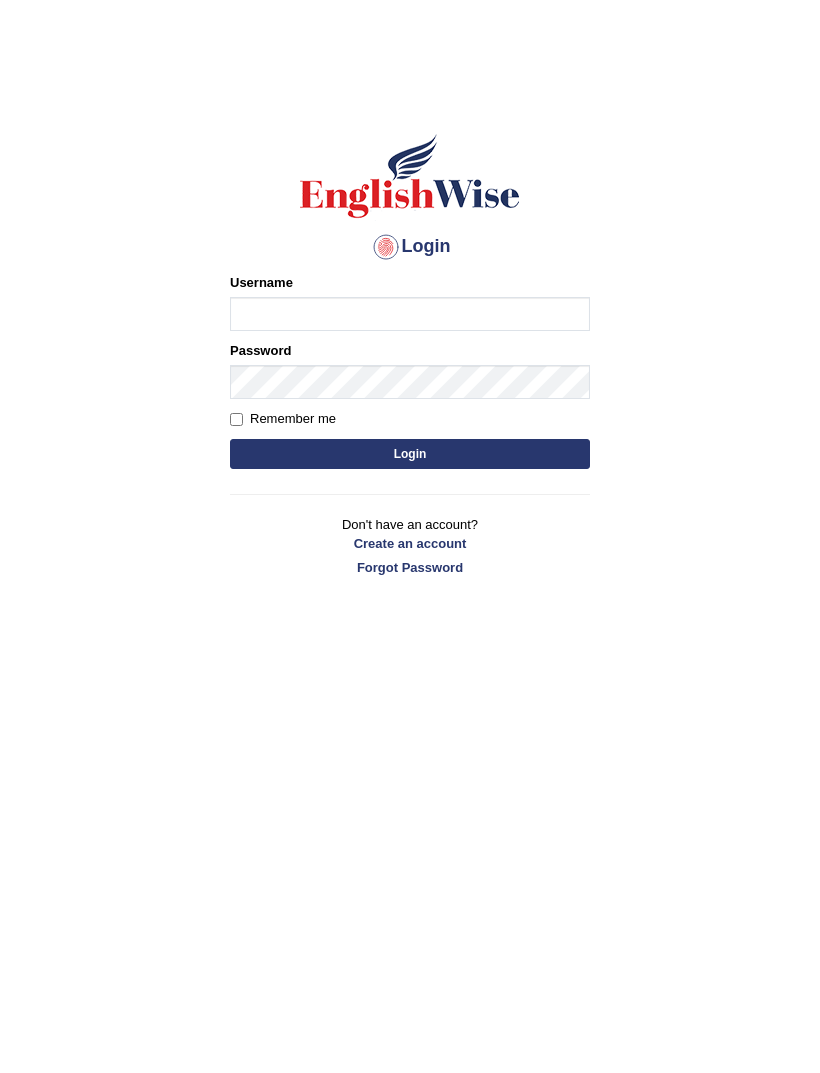 click on "Username" at bounding box center [410, 302] 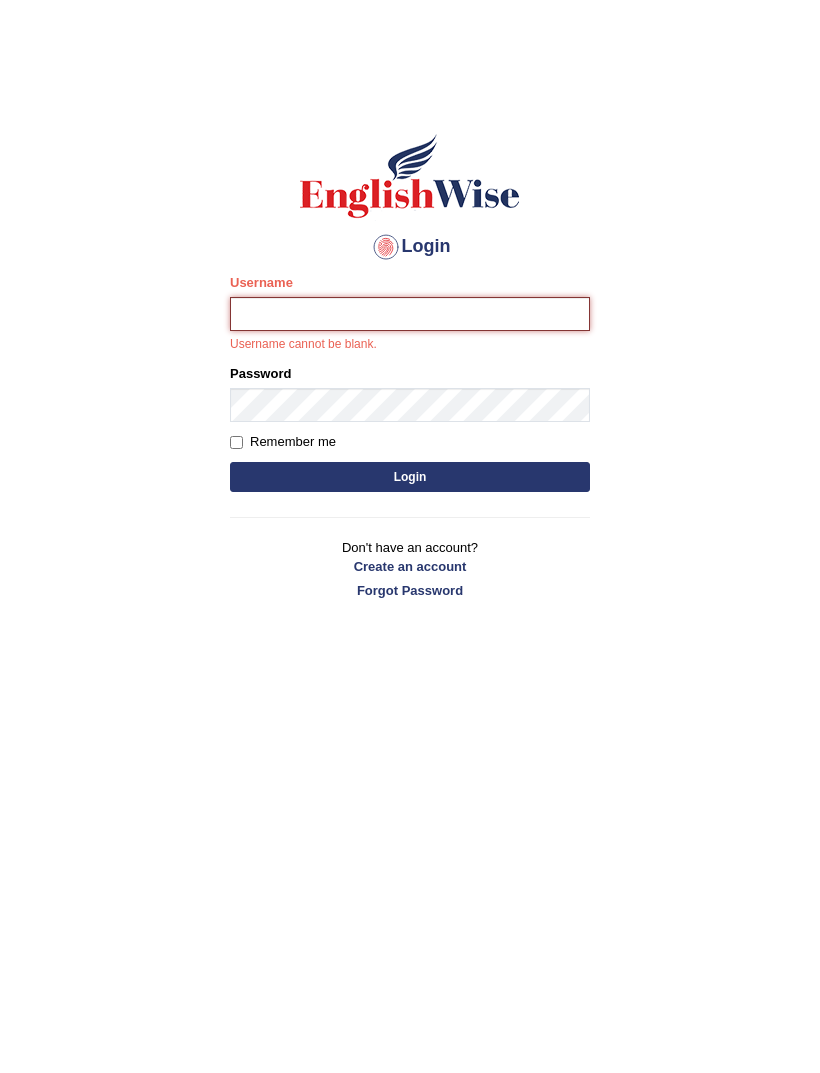 click on "Username" at bounding box center [410, 314] 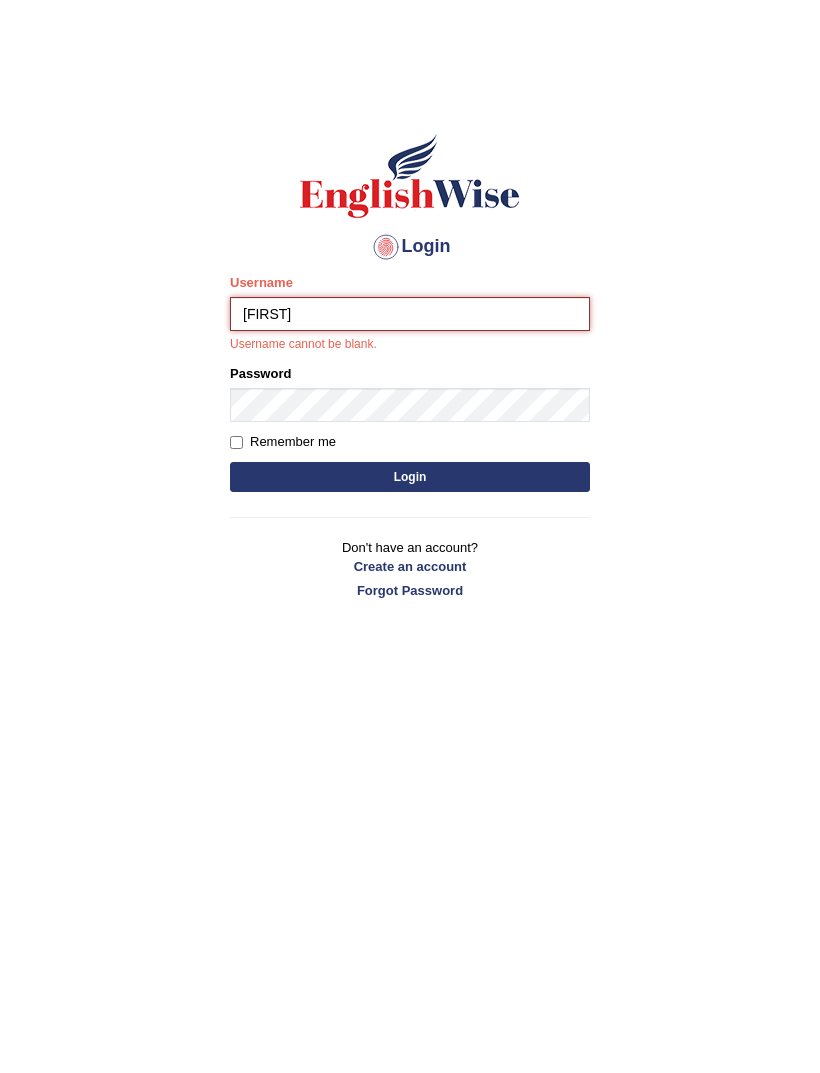 type on "[FIRST]" 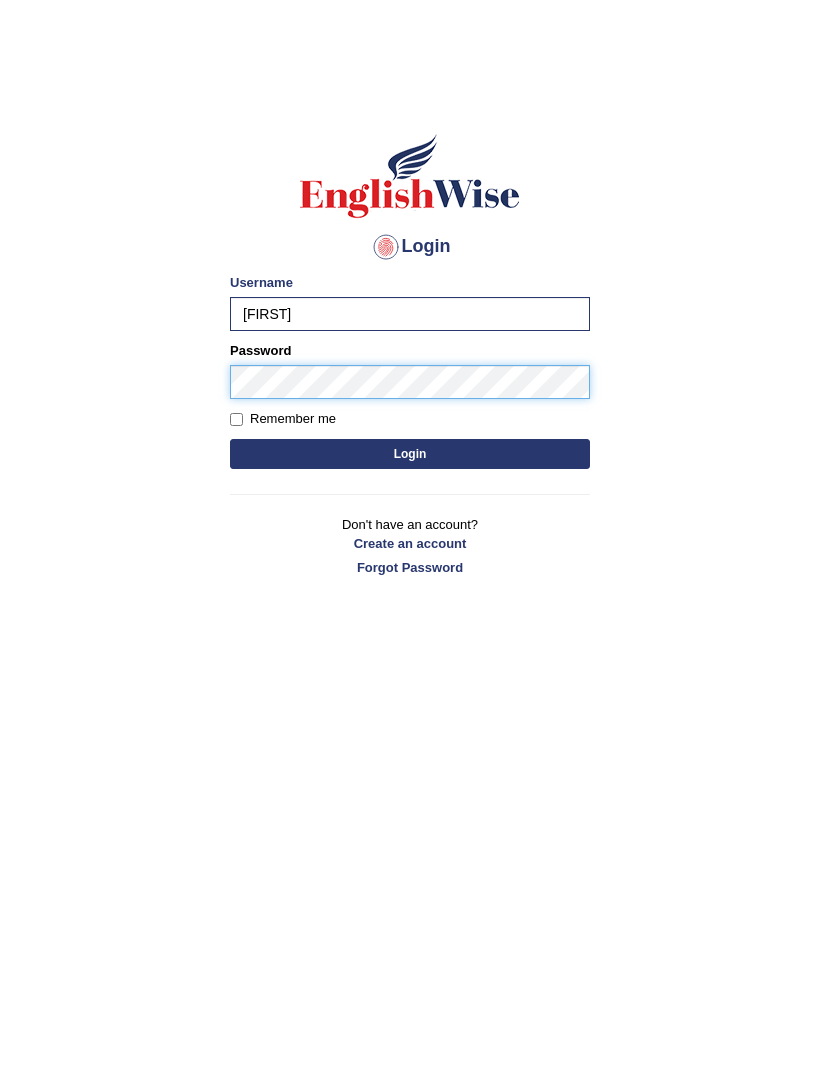 click on "Login" at bounding box center [410, 454] 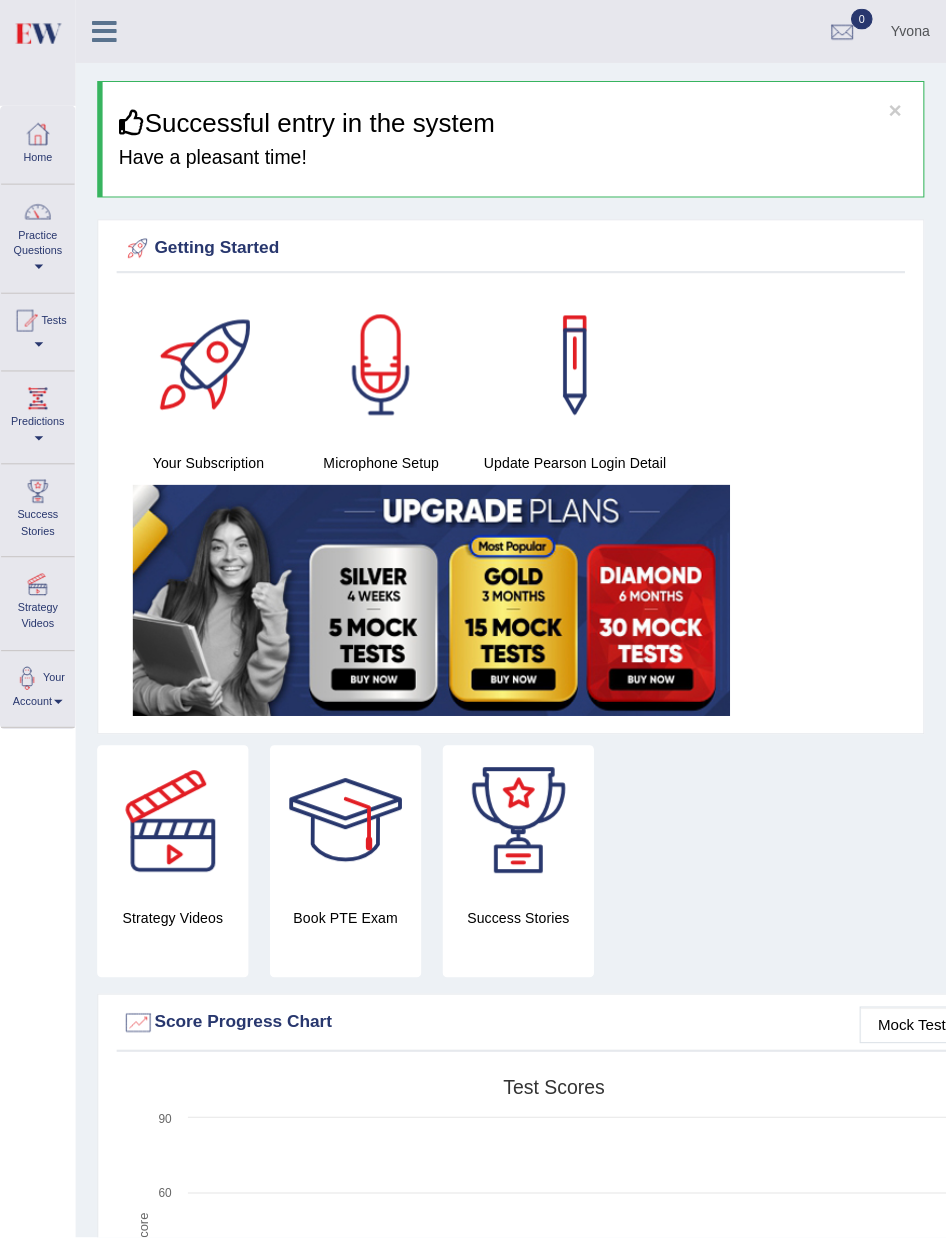 scroll, scrollTop: 17, scrollLeft: 0, axis: vertical 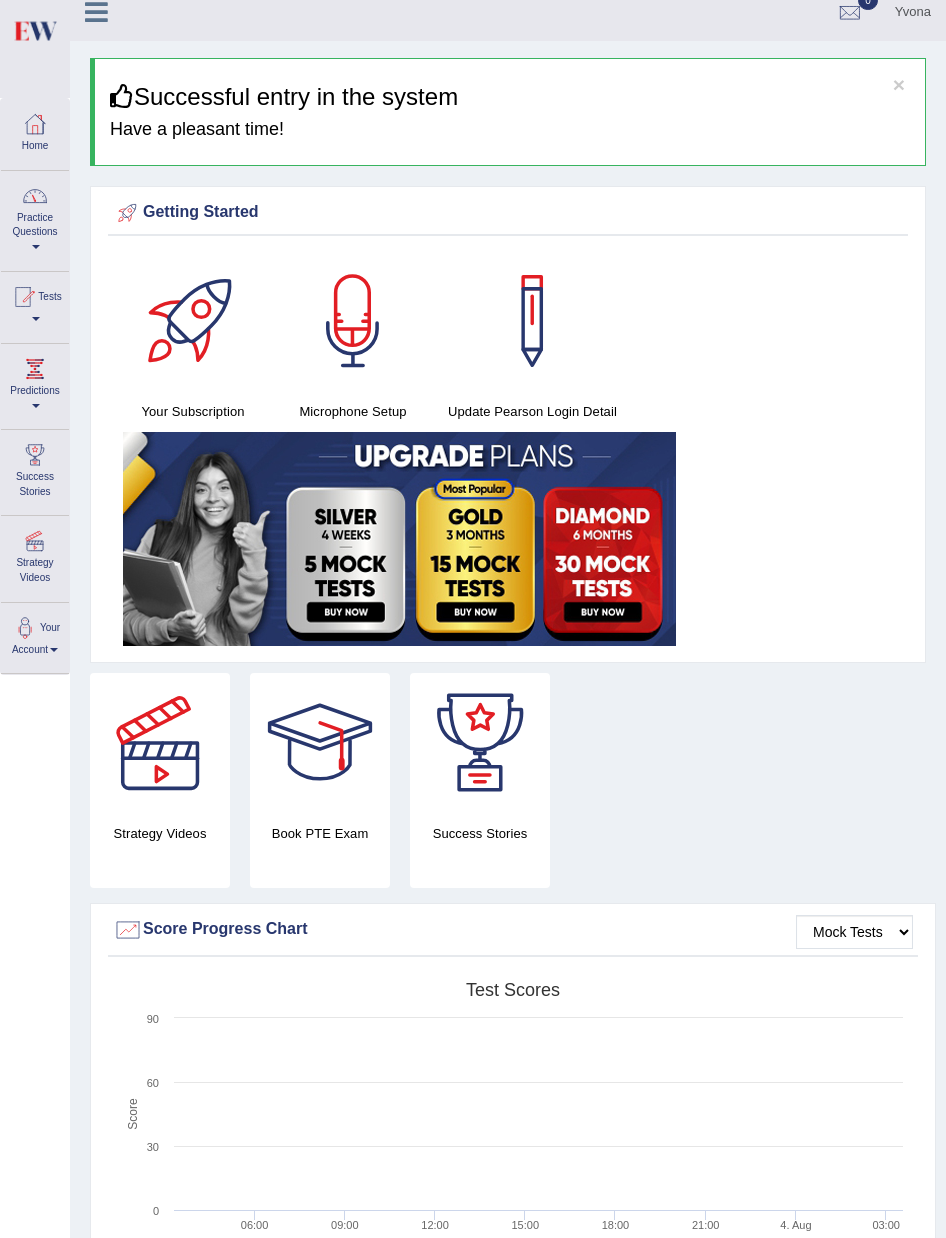 click at bounding box center [35, 196] 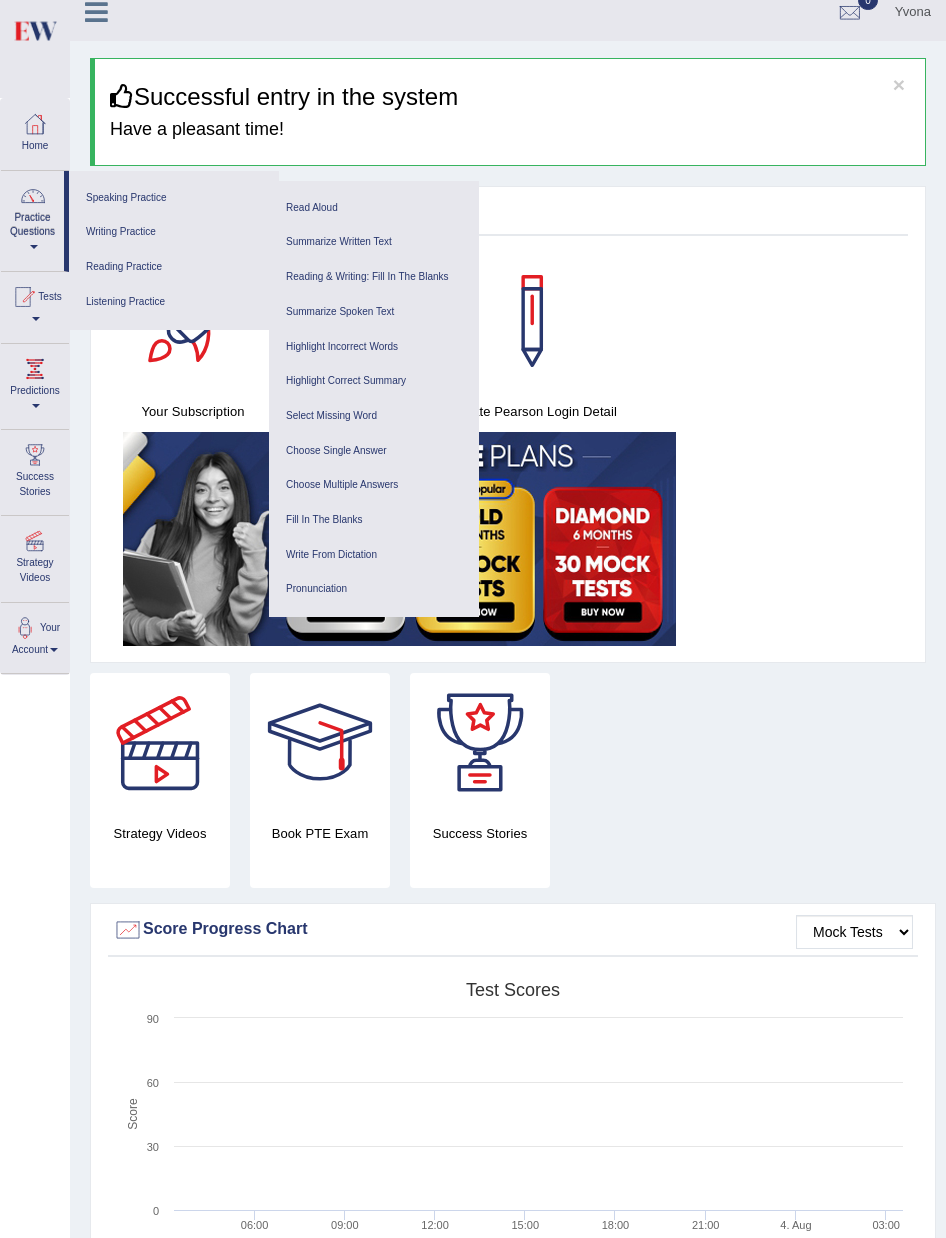 click on "Reading & Writing: Fill In The Blanks" at bounding box center [374, 277] 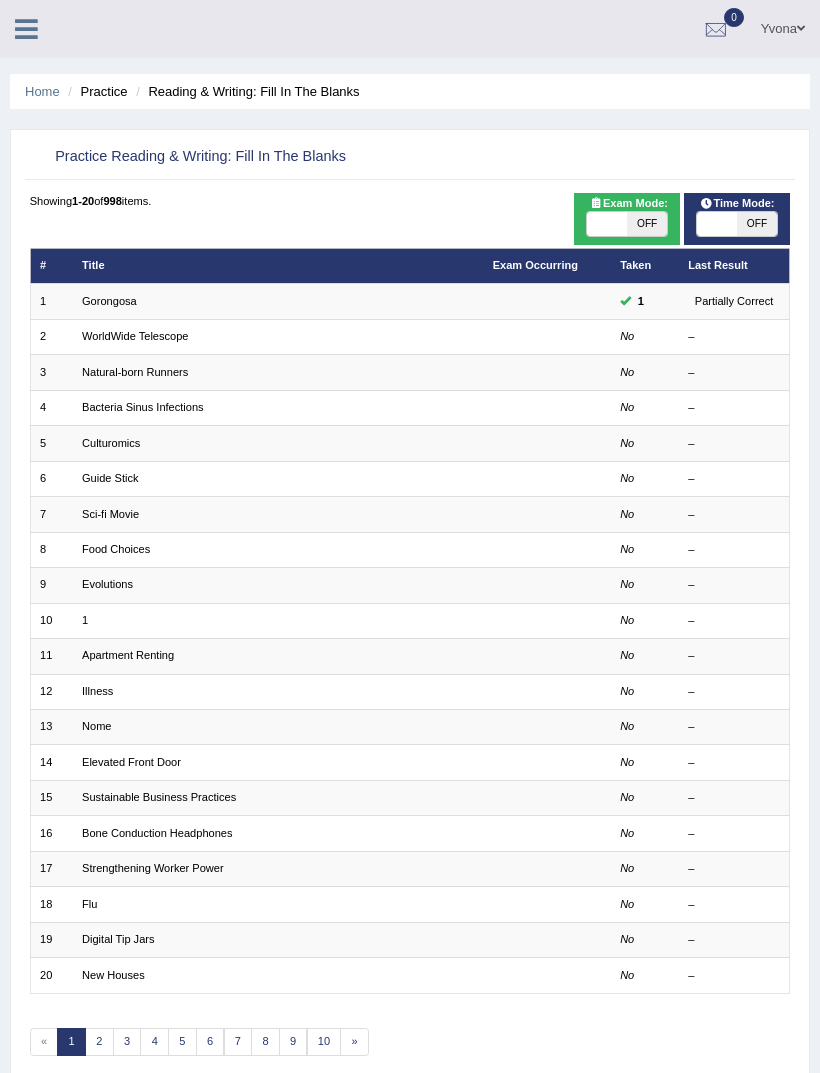 scroll, scrollTop: 0, scrollLeft: 0, axis: both 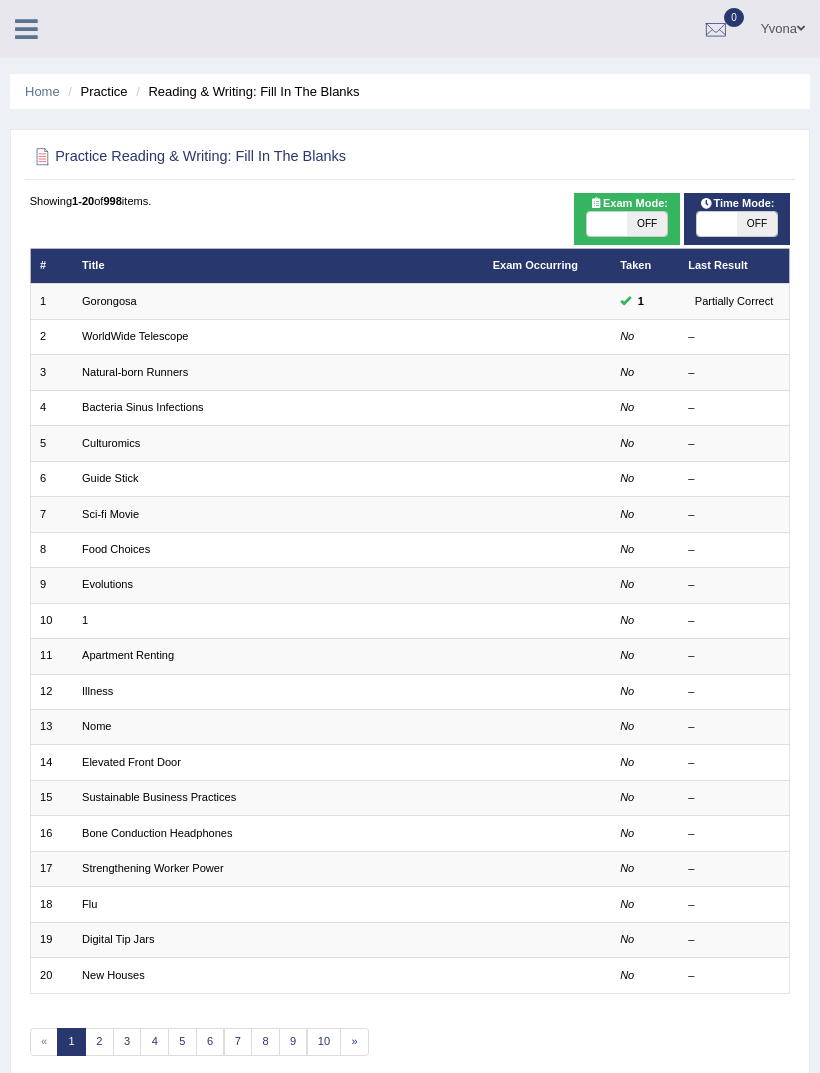 checkbox on "true" 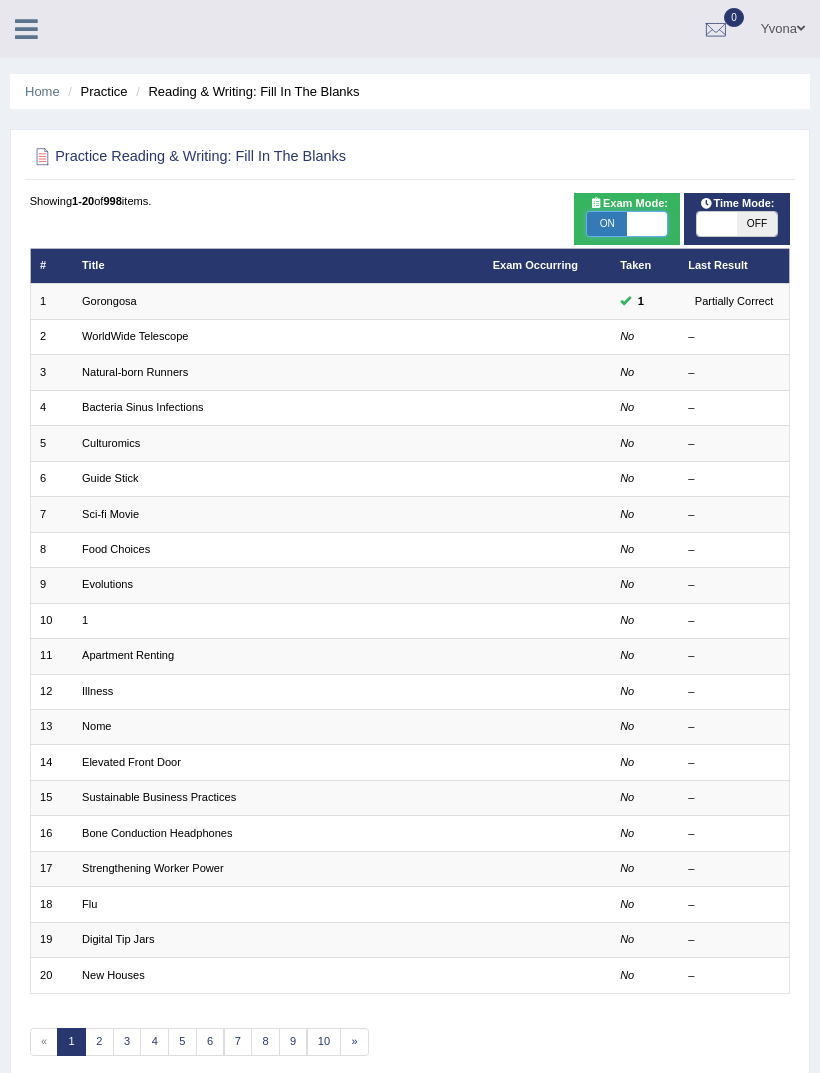 checkbox on "true" 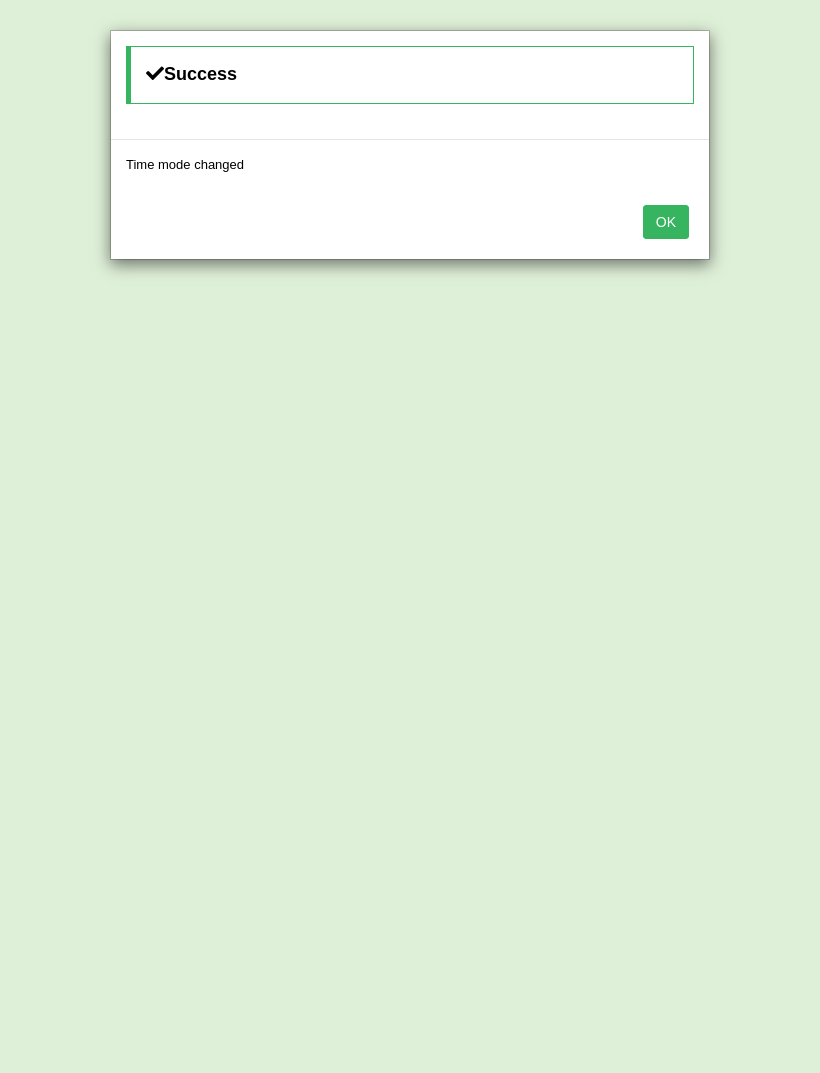 click on "OK" at bounding box center [666, 222] 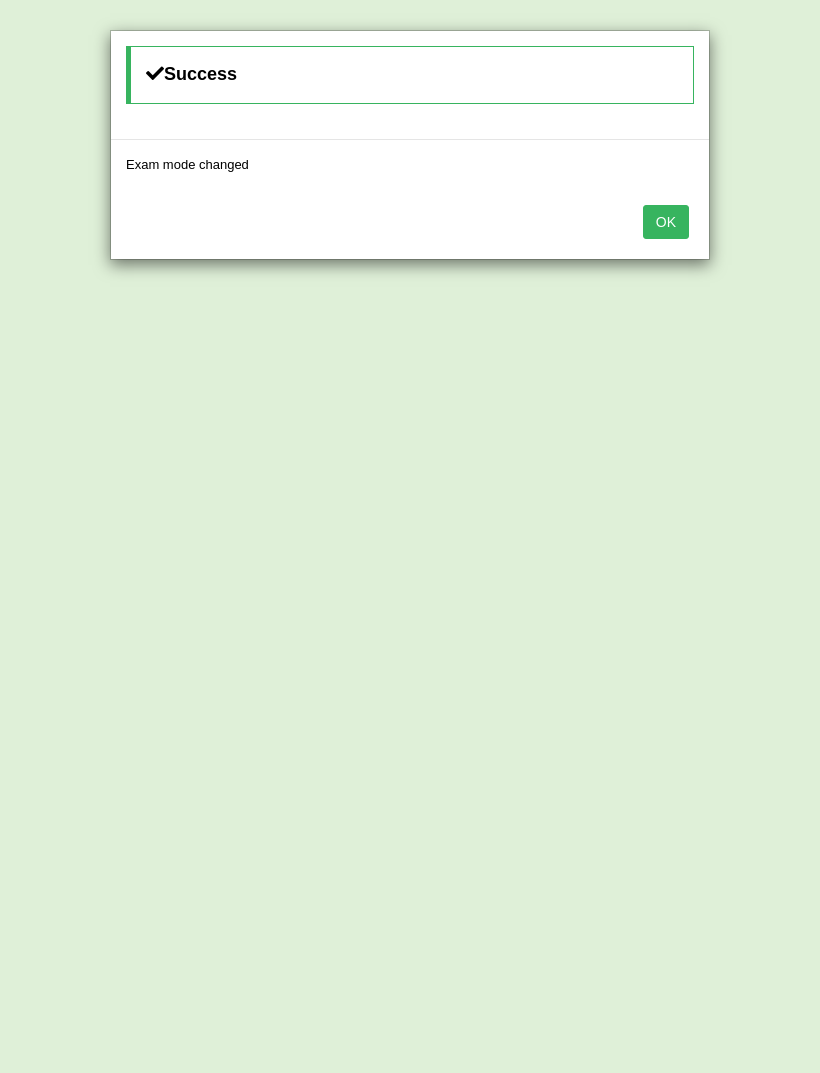 click on "OK" at bounding box center [666, 222] 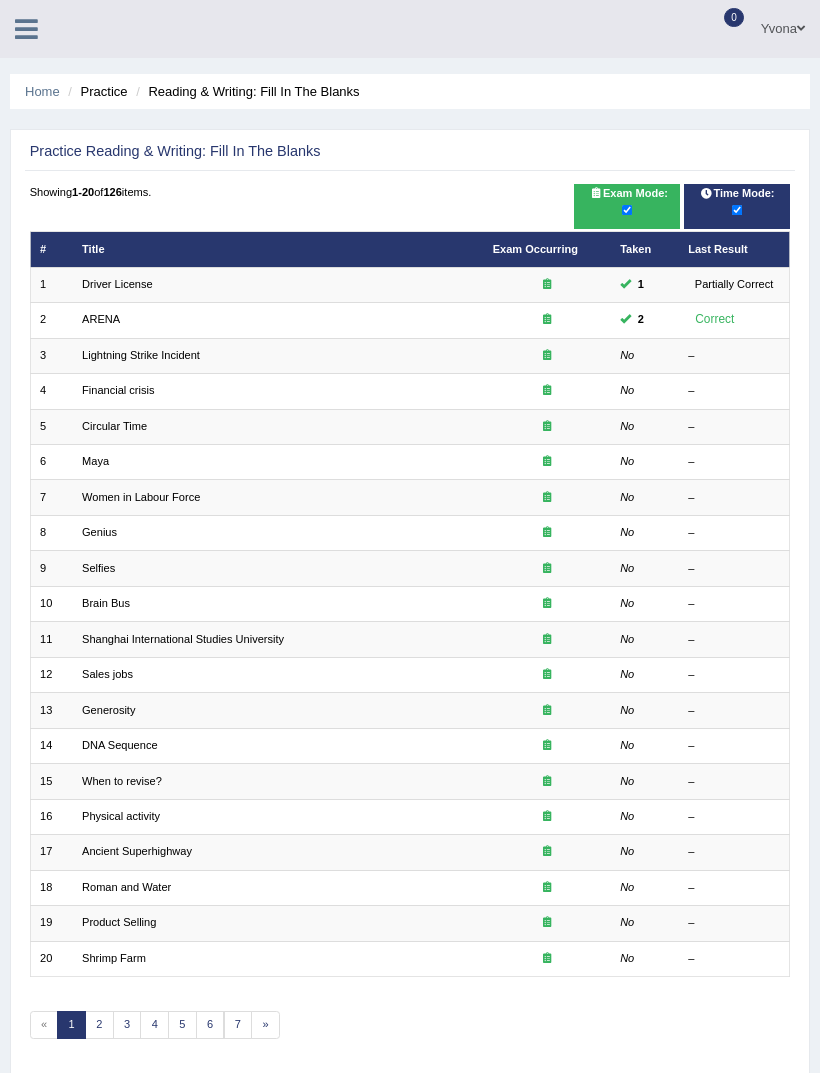scroll, scrollTop: 0, scrollLeft: 0, axis: both 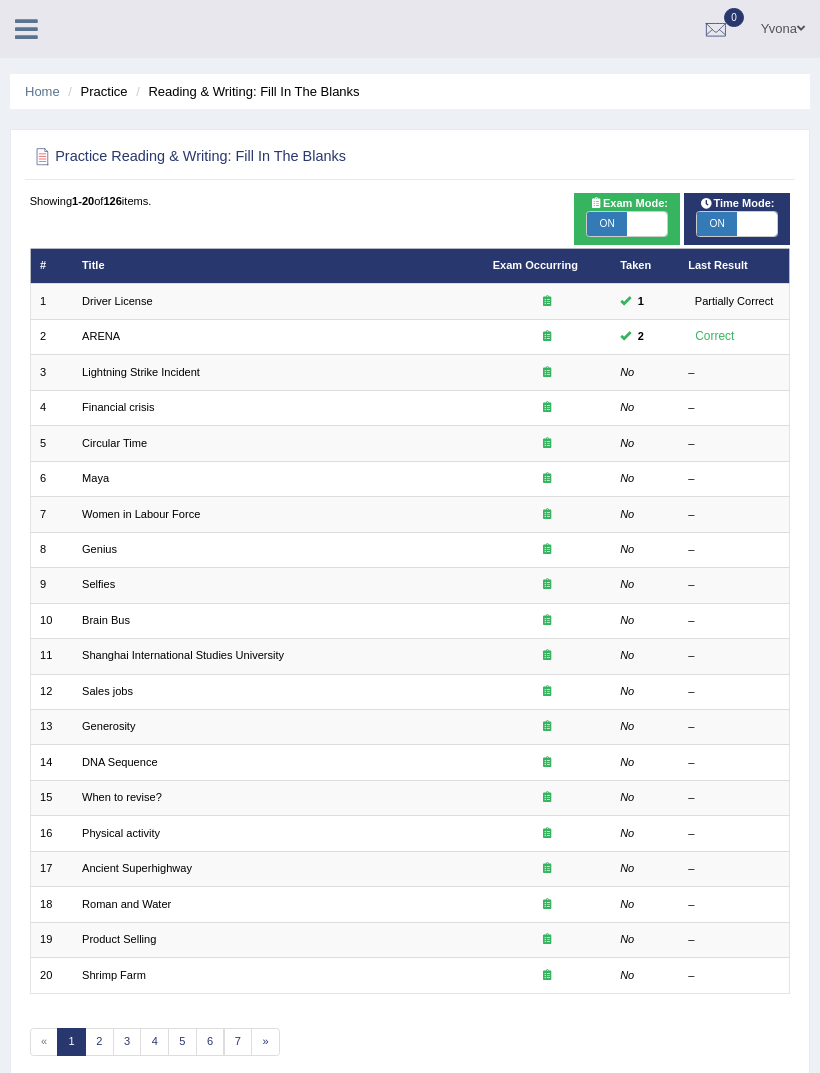 click on "Lightning Strike Incident" at bounding box center [141, 372] 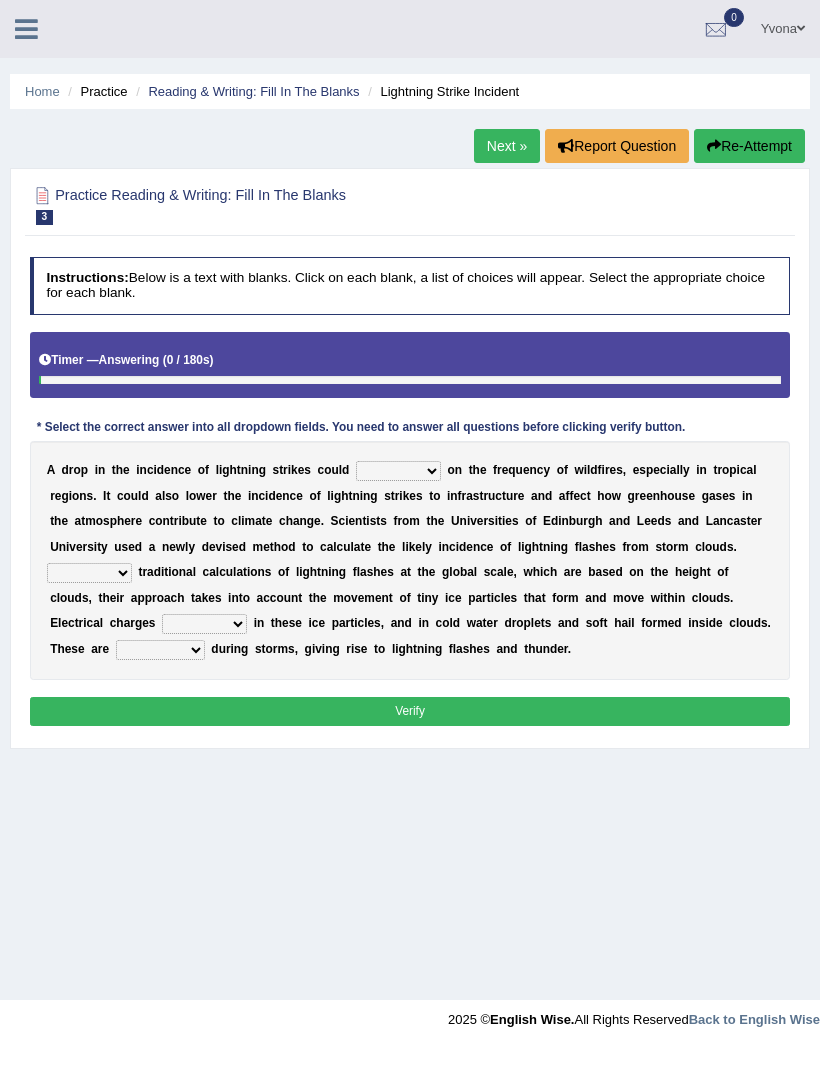 scroll, scrollTop: 0, scrollLeft: 0, axis: both 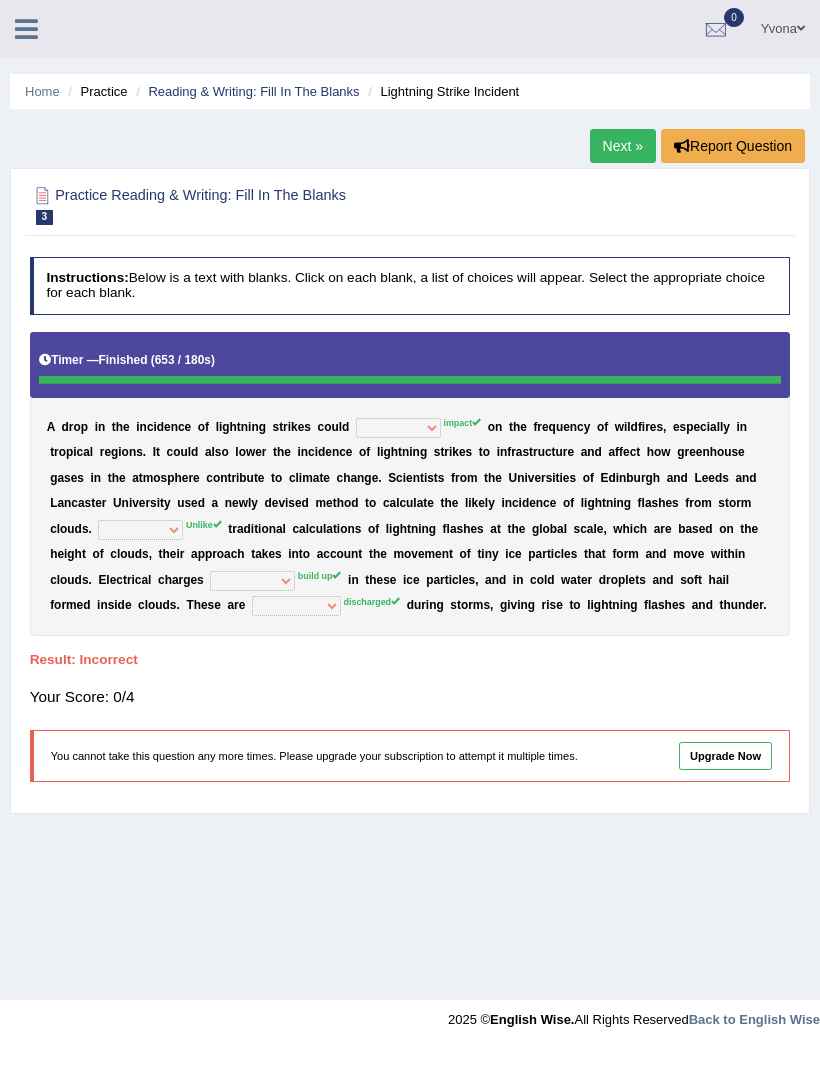 click on "Reading & Writing: Fill In The Blanks" at bounding box center (253, 91) 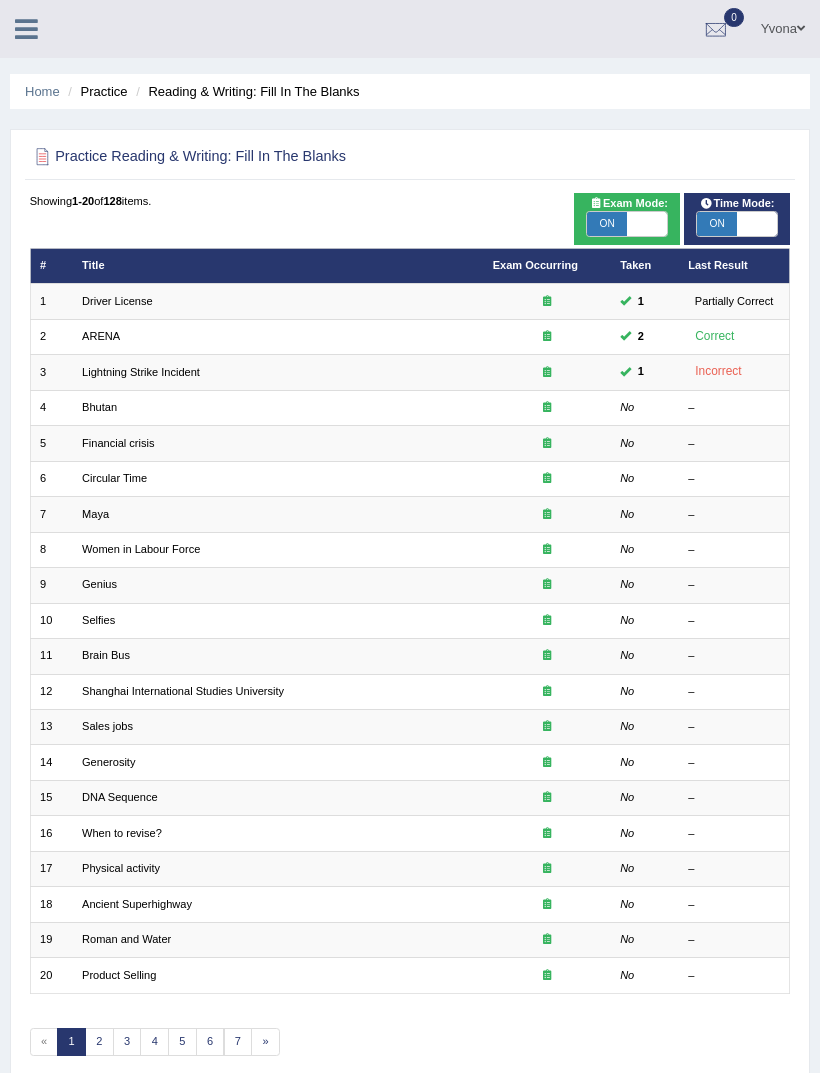 scroll, scrollTop: 0, scrollLeft: 0, axis: both 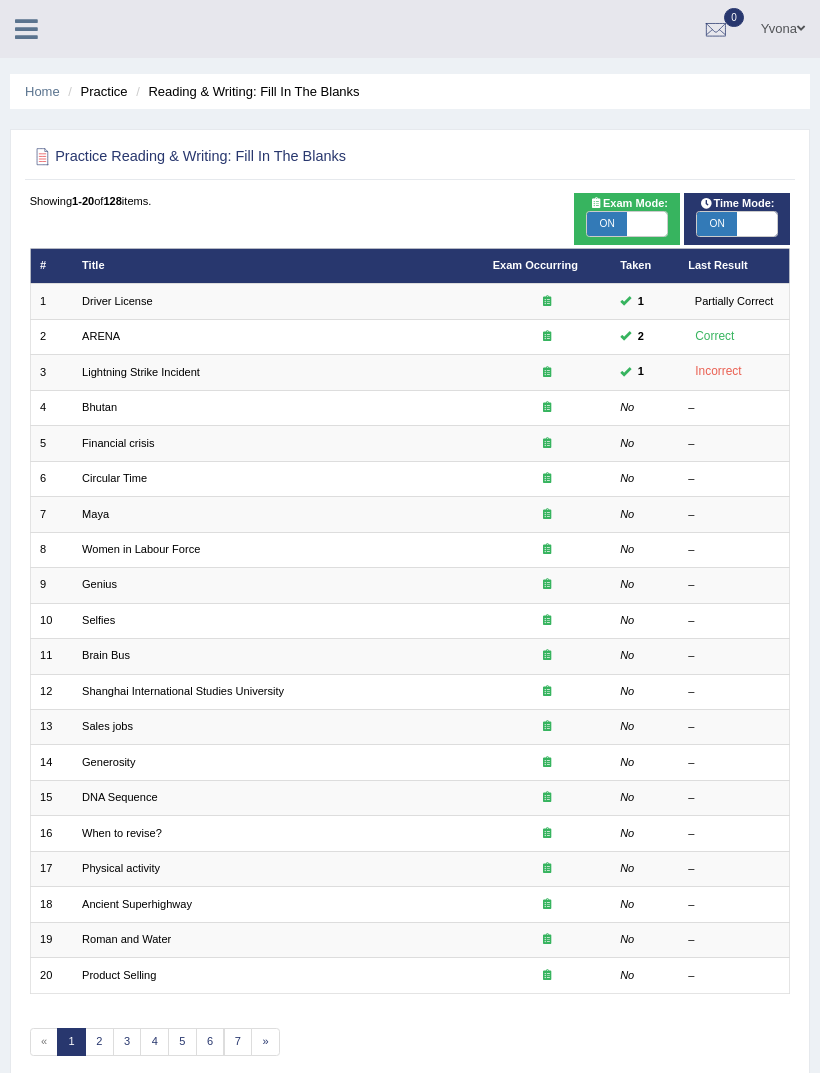 click on "Lightning Strike Incident" at bounding box center [141, 372] 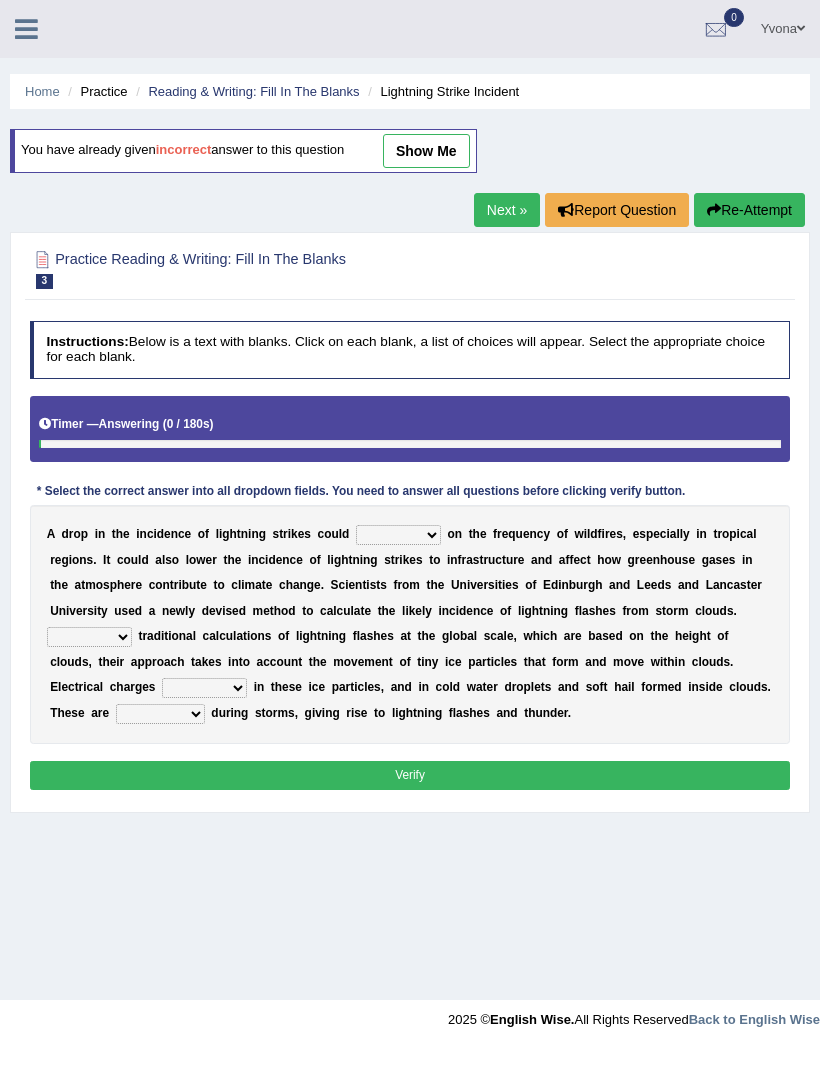scroll, scrollTop: 0, scrollLeft: 0, axis: both 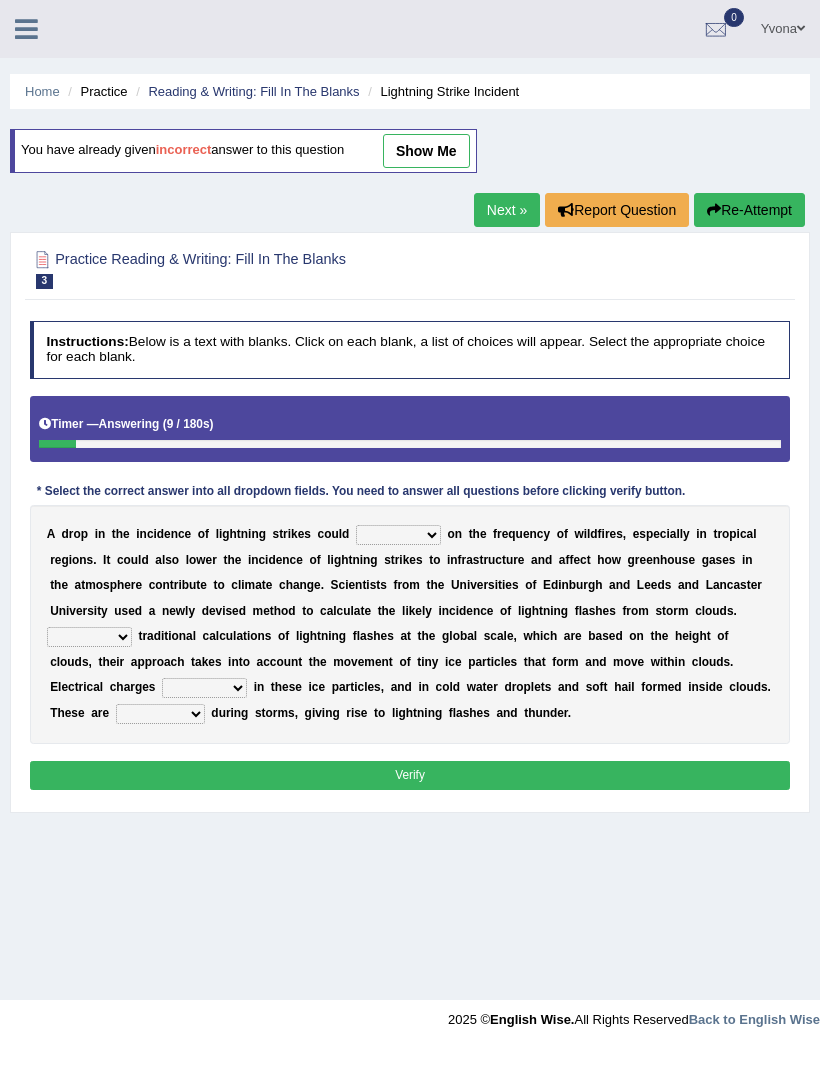 click on "Reading & Writing: Fill In The Blanks" at bounding box center (253, 91) 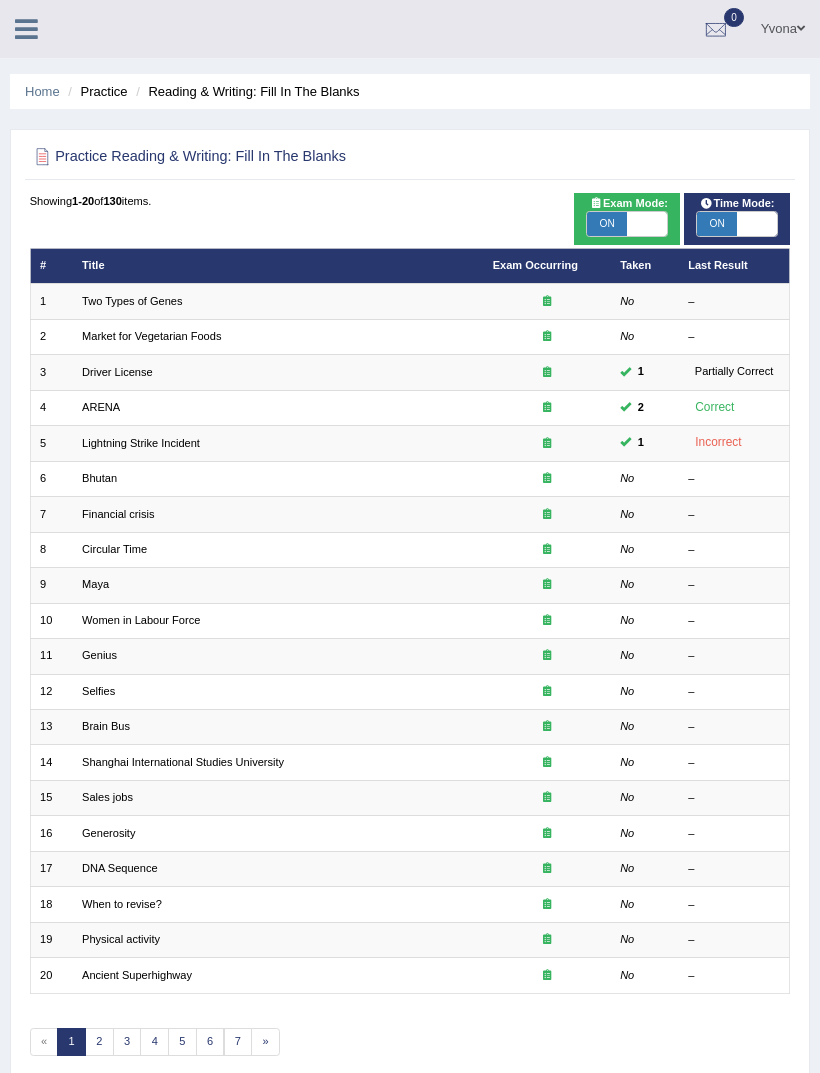 scroll, scrollTop: 0, scrollLeft: 0, axis: both 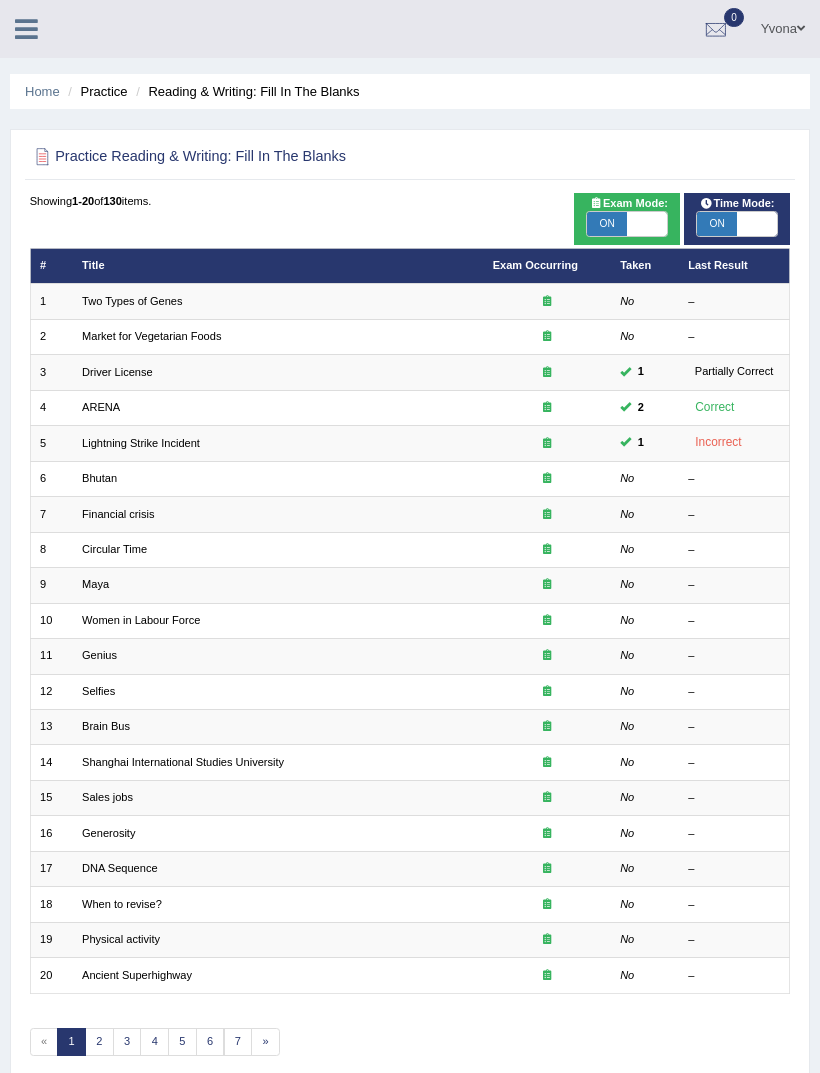 click on "Lightning Strike Incident" at bounding box center (278, 443) 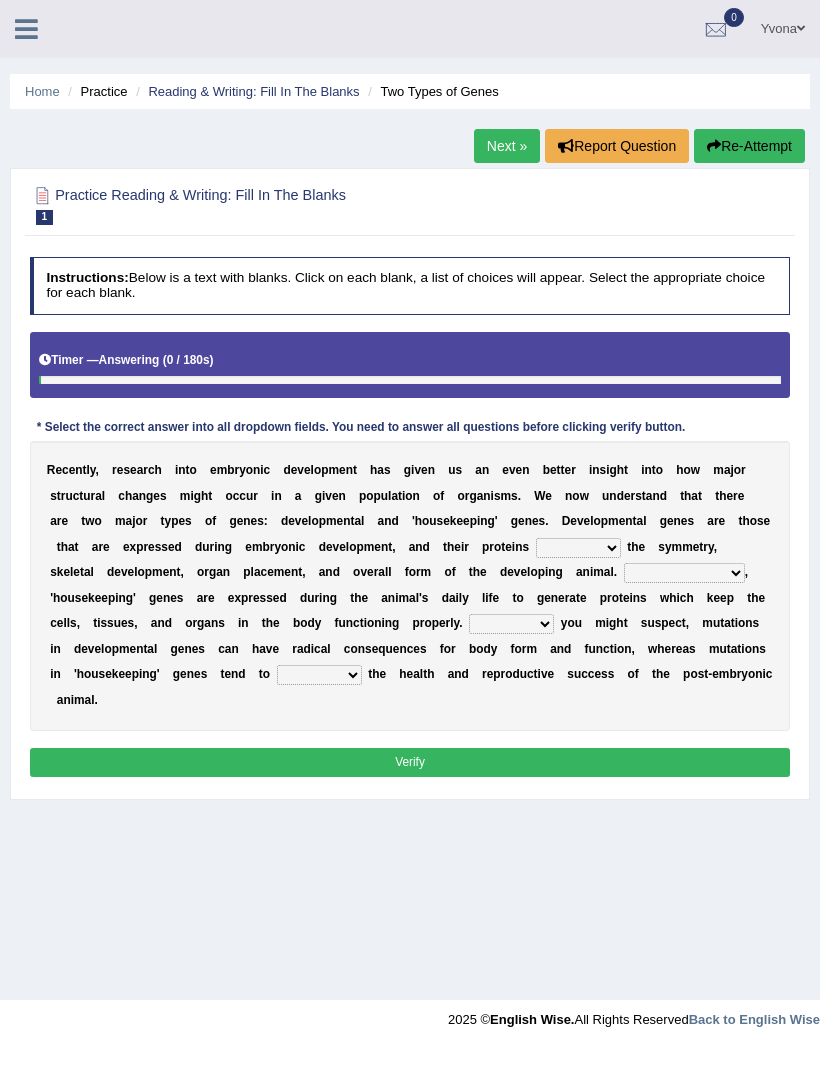 scroll, scrollTop: 0, scrollLeft: 0, axis: both 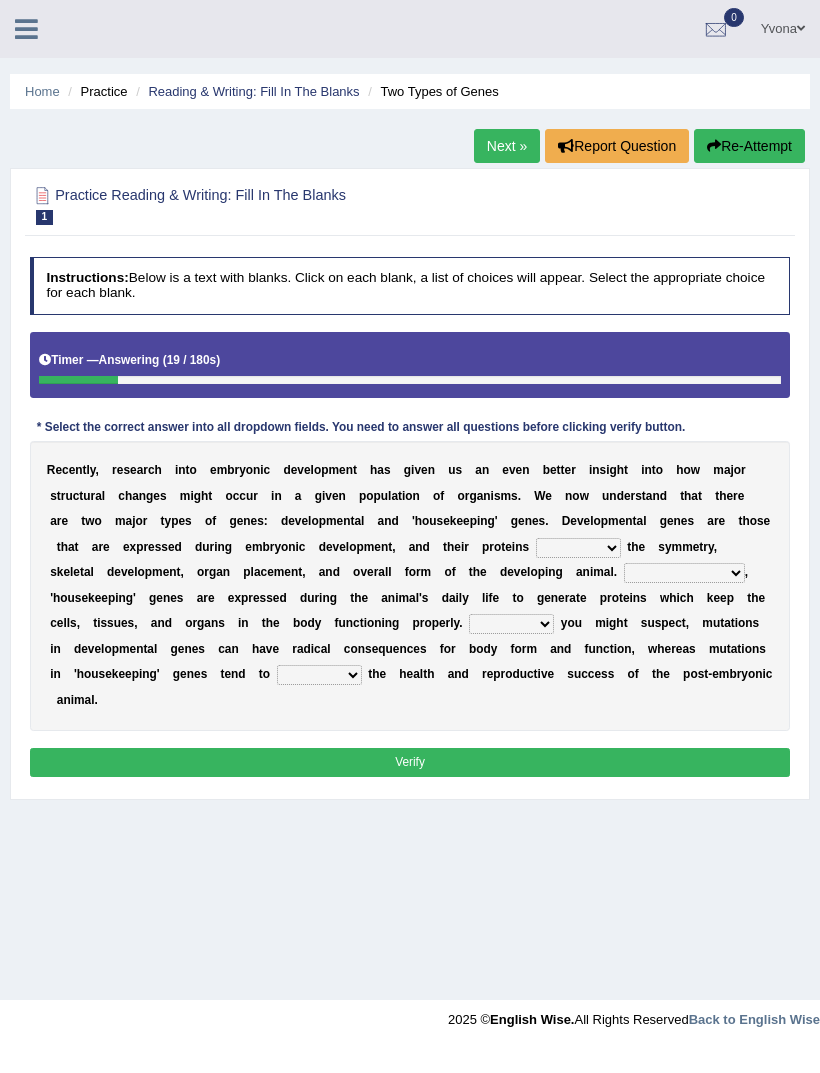click on "push control hold elevate" at bounding box center [578, 548] 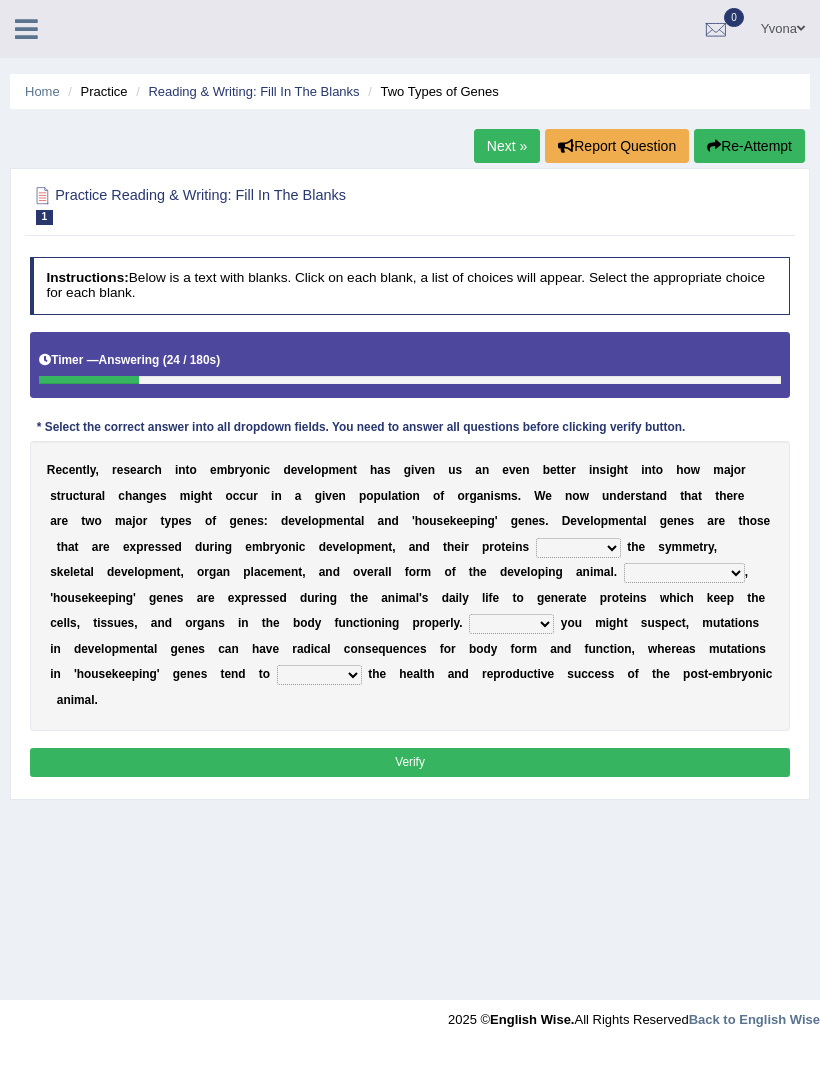 select on "control" 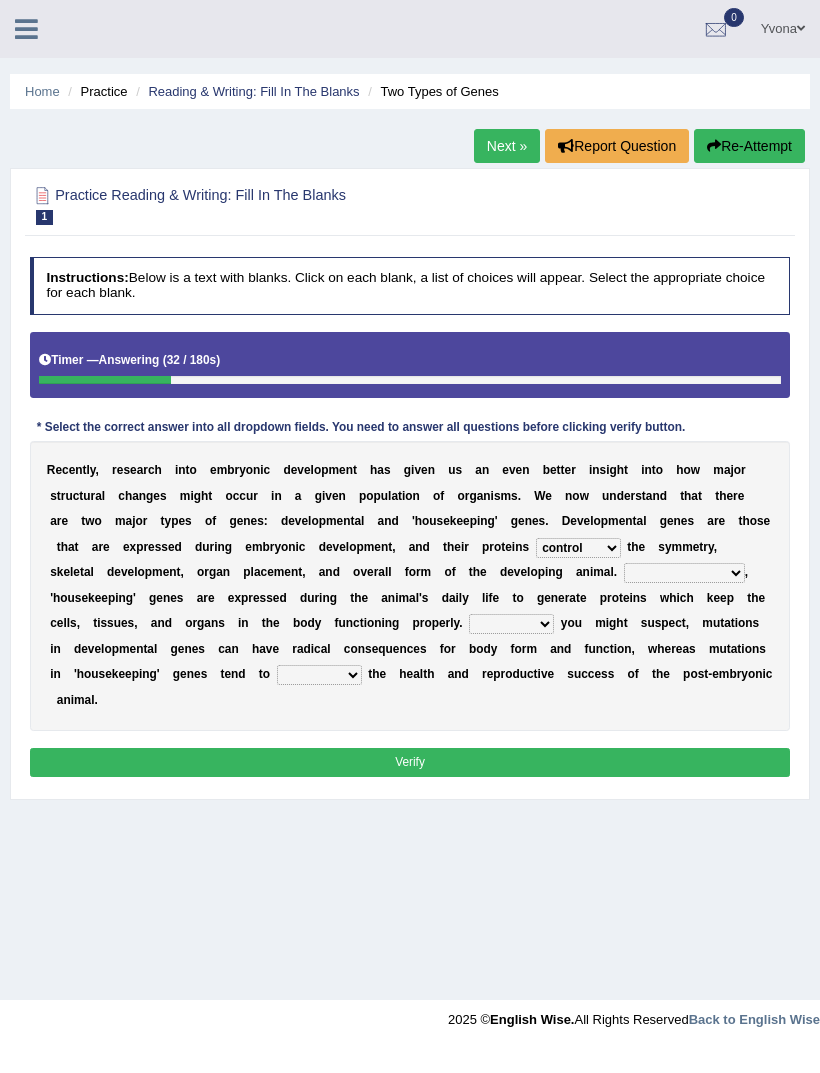 click on "Correspondingly Inclusively Conversely In contrast" at bounding box center (684, 573) 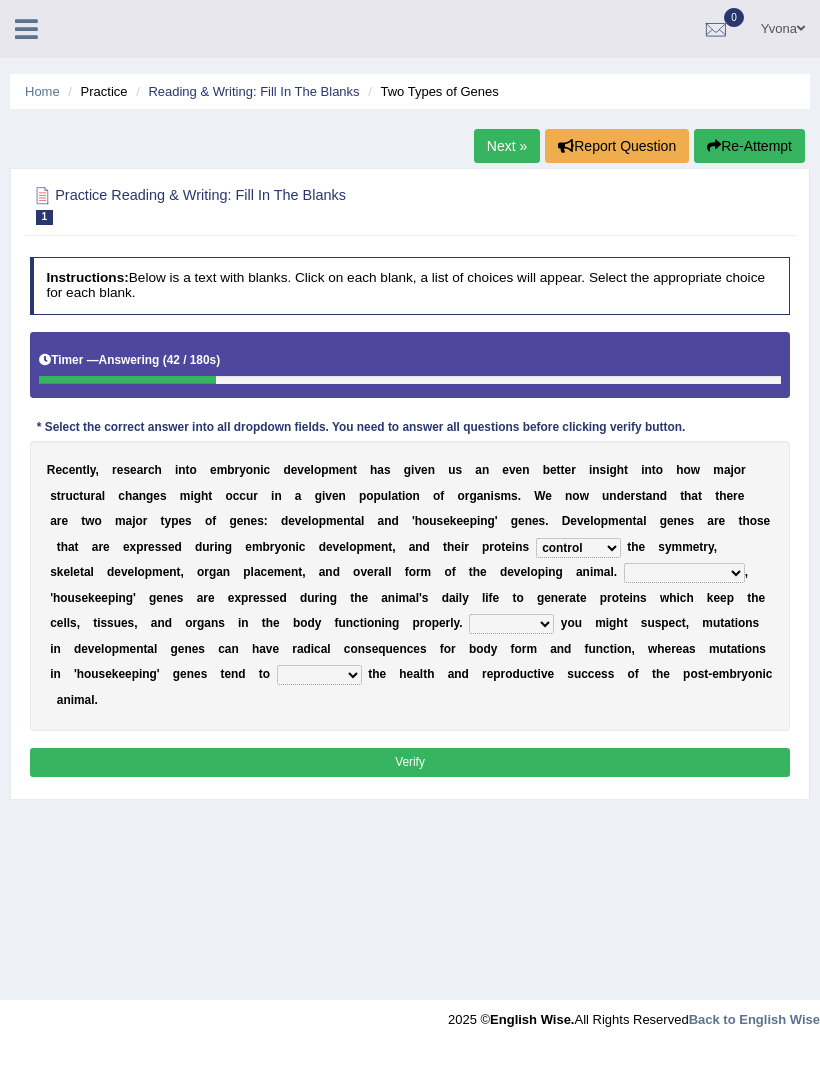 select on "In contrast" 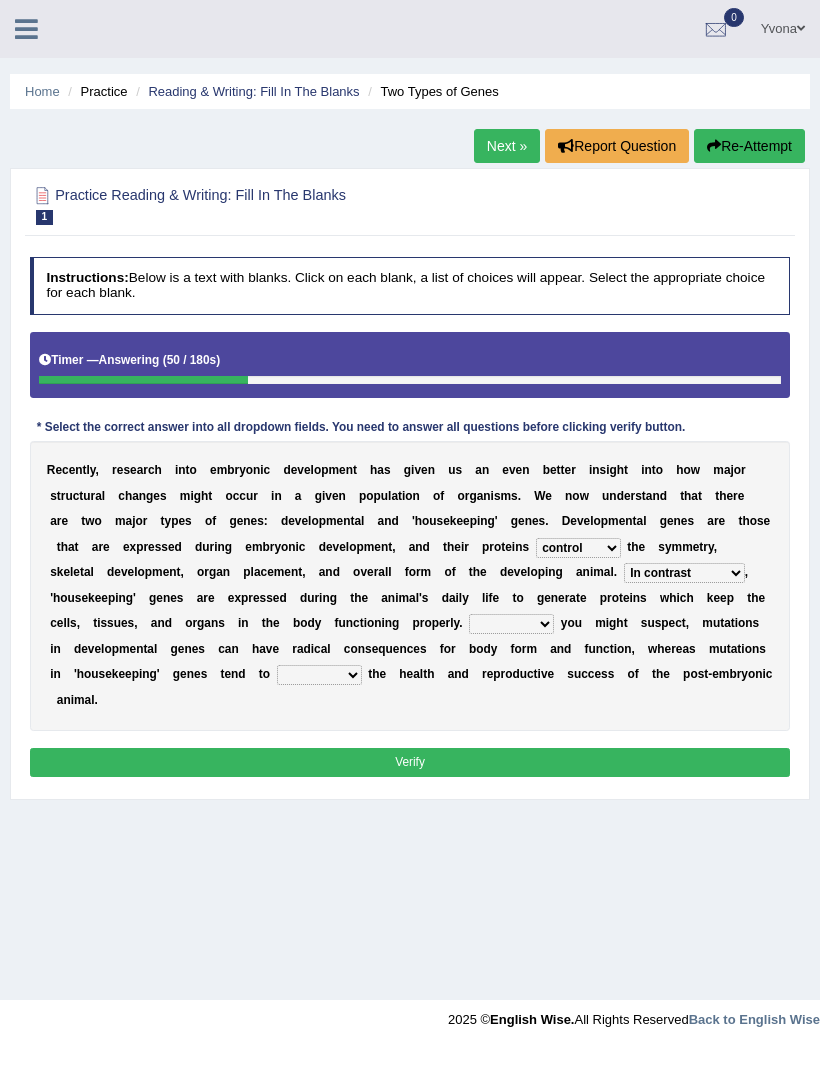 click on "For As With Within" at bounding box center (511, 624) 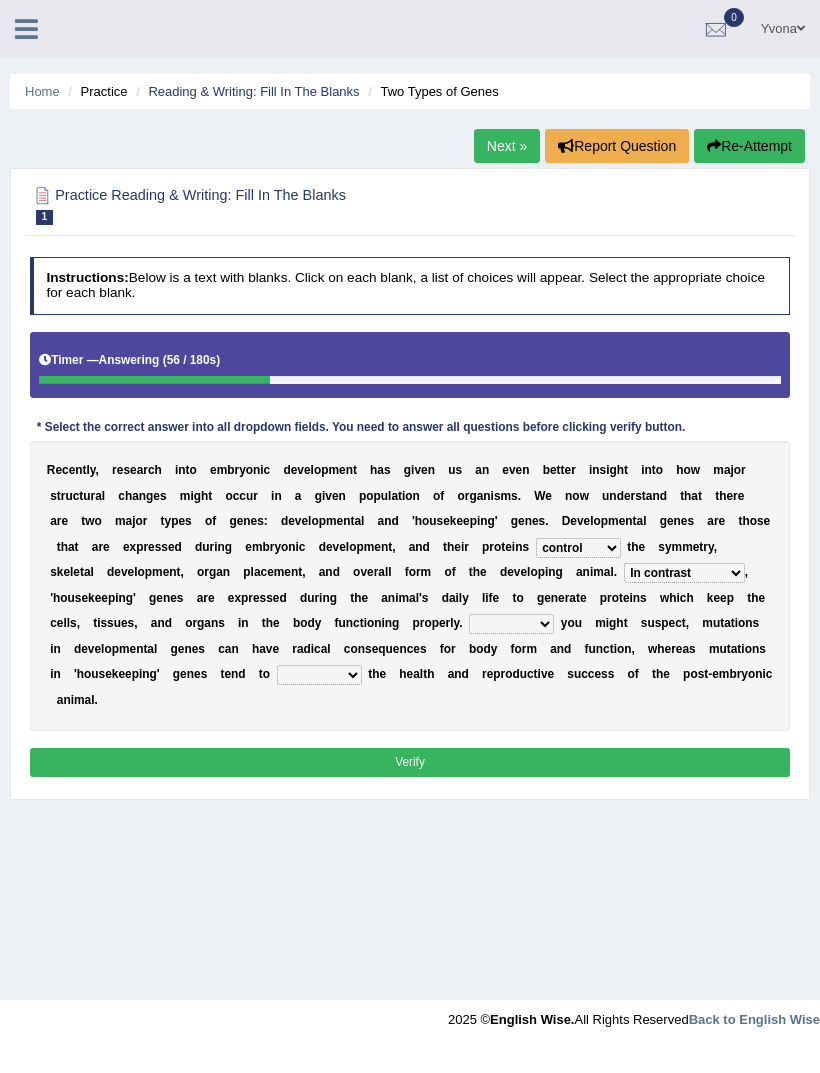 select on "As" 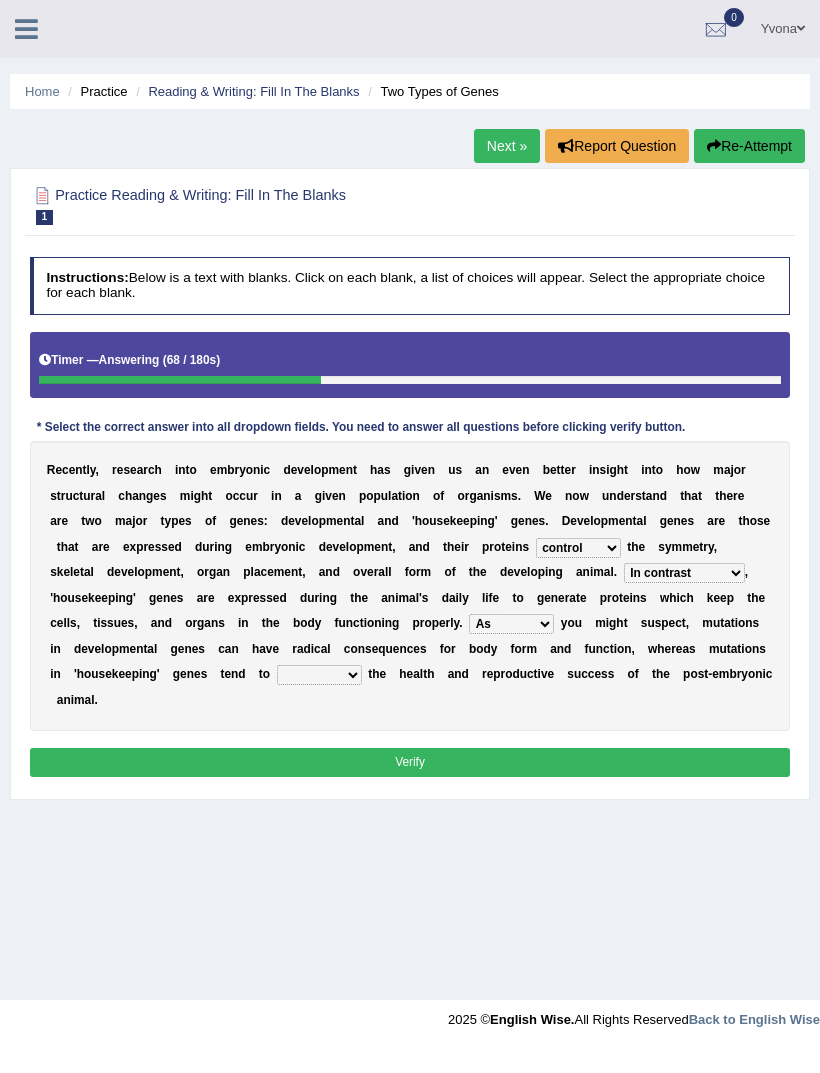 click on "affect effect interrupt defect" at bounding box center (319, 675) 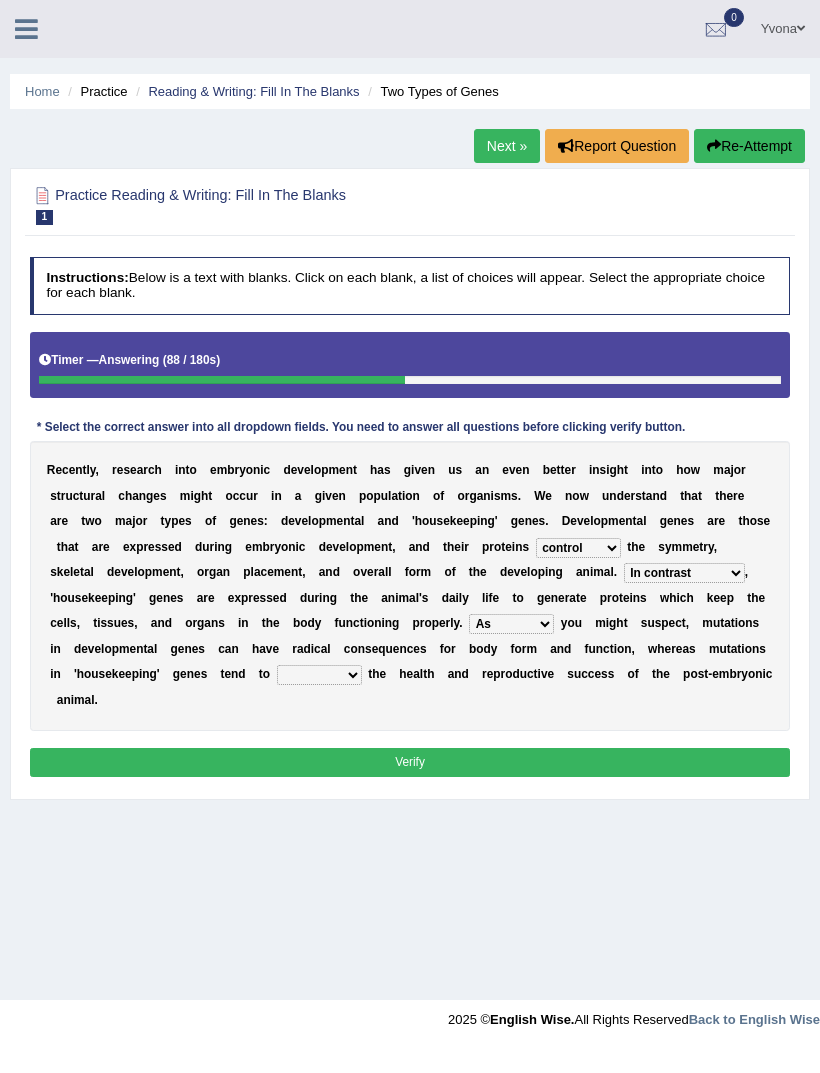 select on "affect" 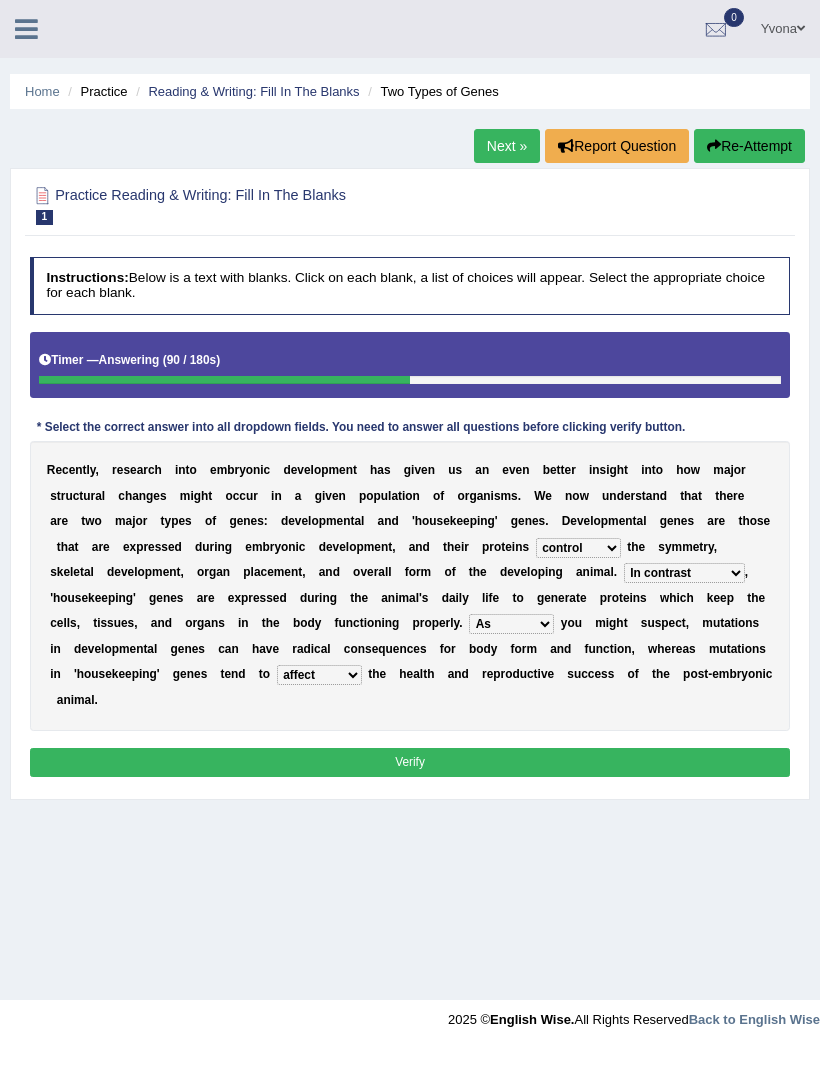 click on "Verify" at bounding box center [410, 762] 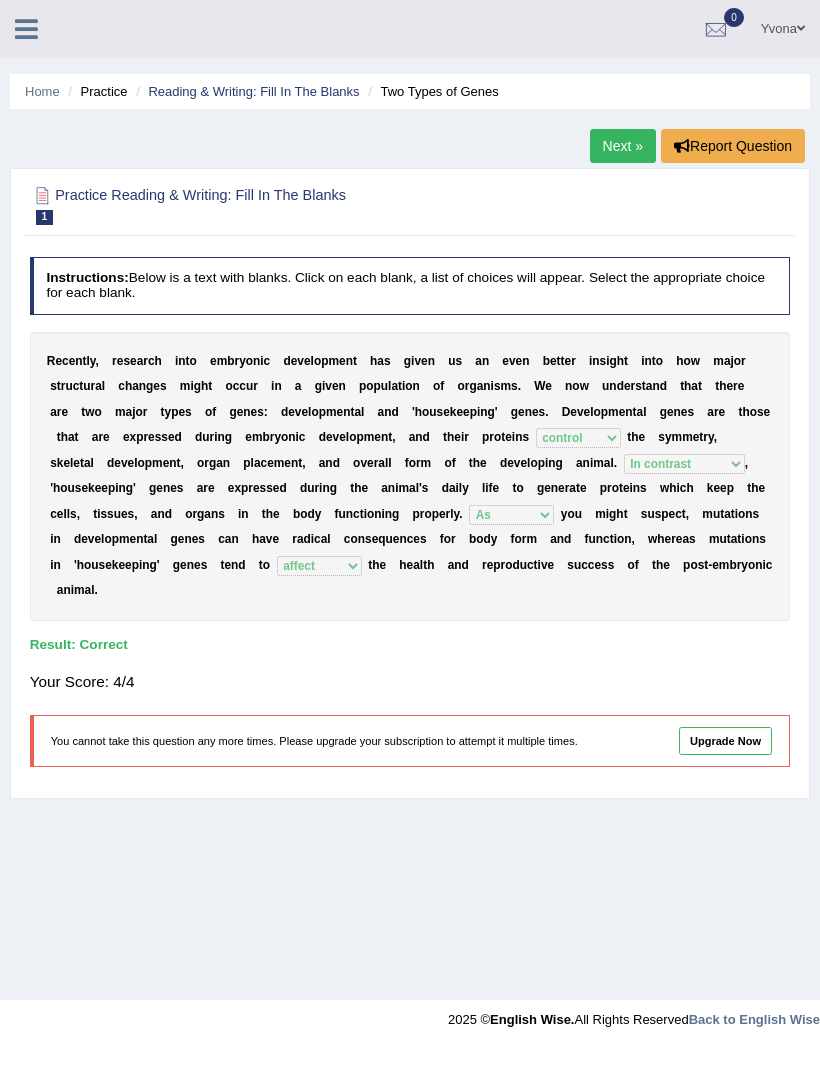 click on "Next »" at bounding box center (623, 146) 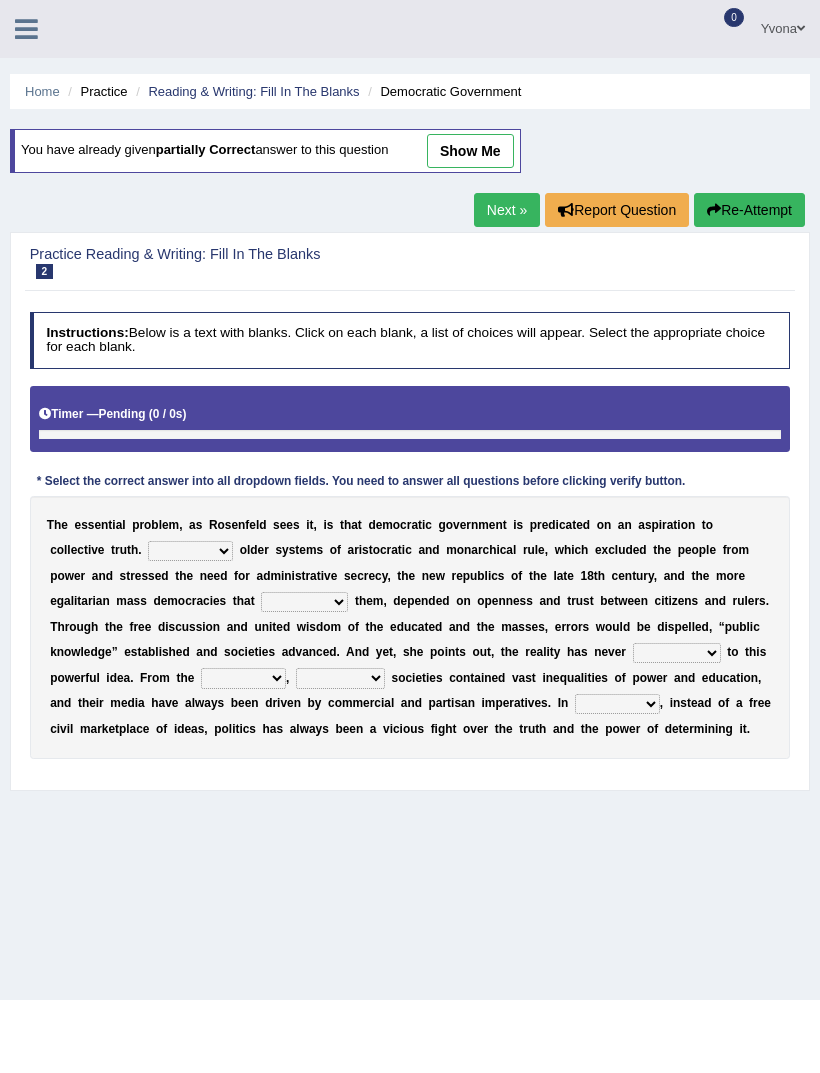 scroll, scrollTop: 0, scrollLeft: 0, axis: both 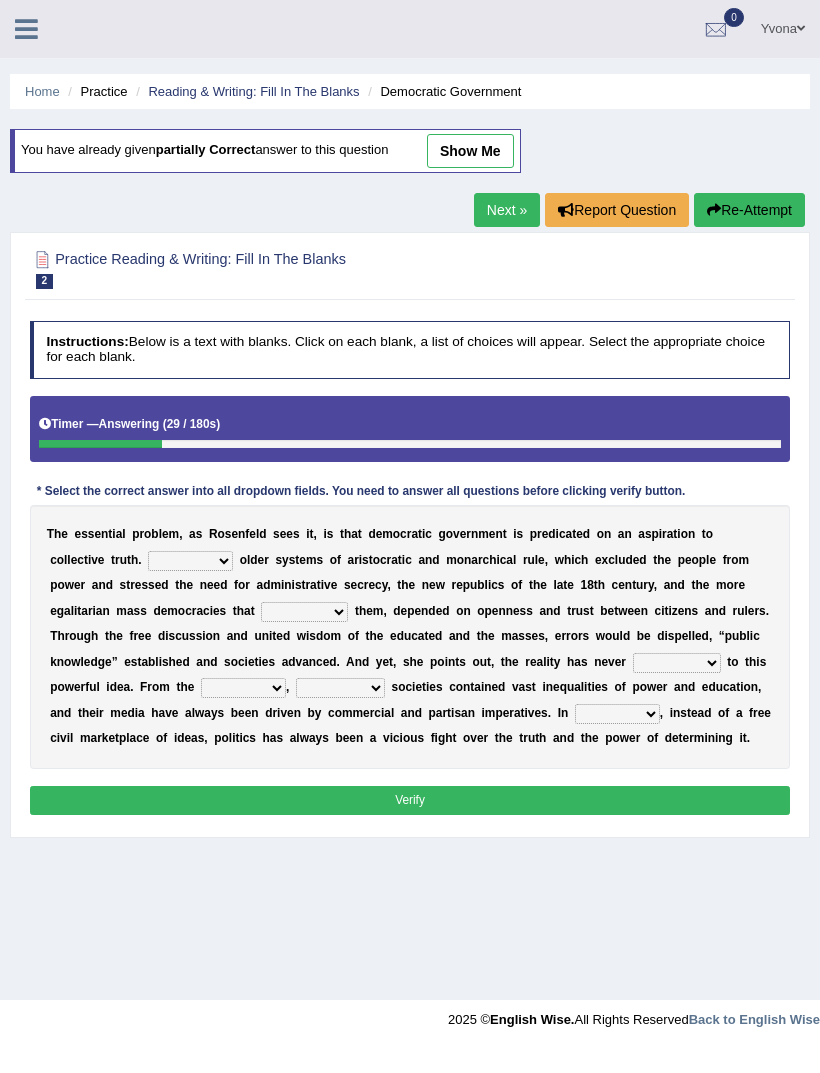 click on "Like Unlike Likely Safely" at bounding box center [190, 561] 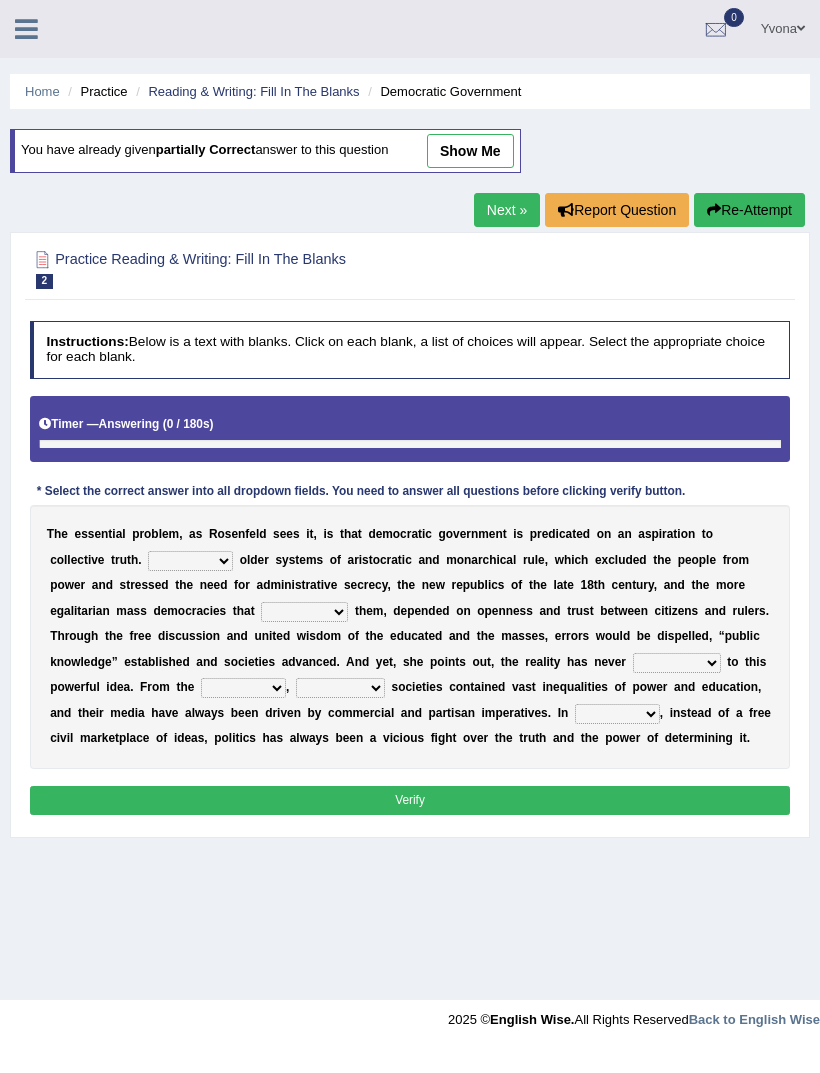 scroll, scrollTop: 0, scrollLeft: 0, axis: both 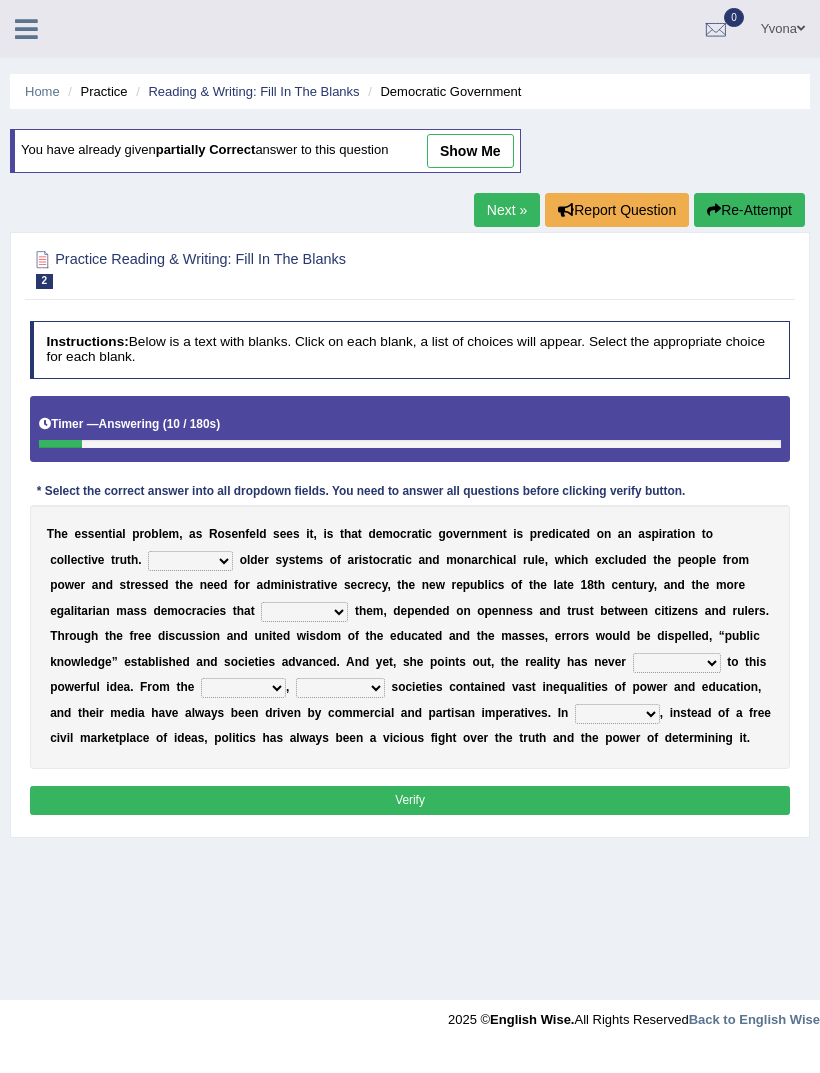 click on "Like Unlike Likely Safely" at bounding box center (190, 561) 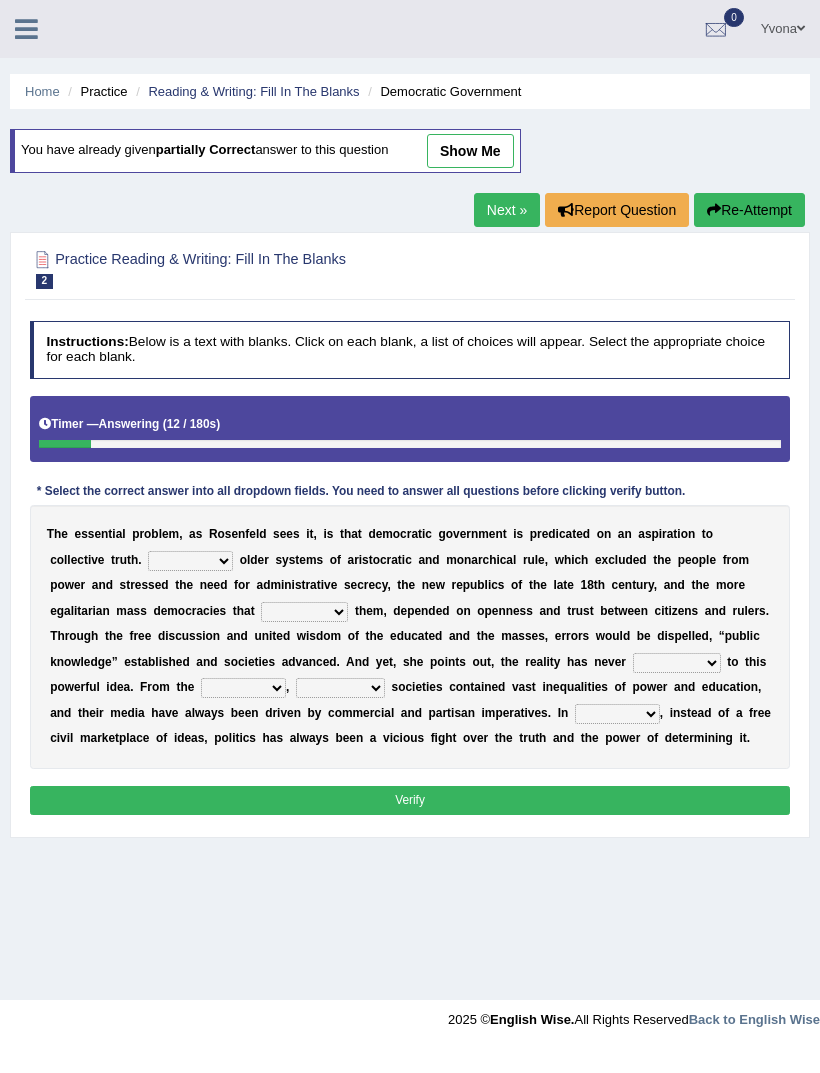 select on "Unlike" 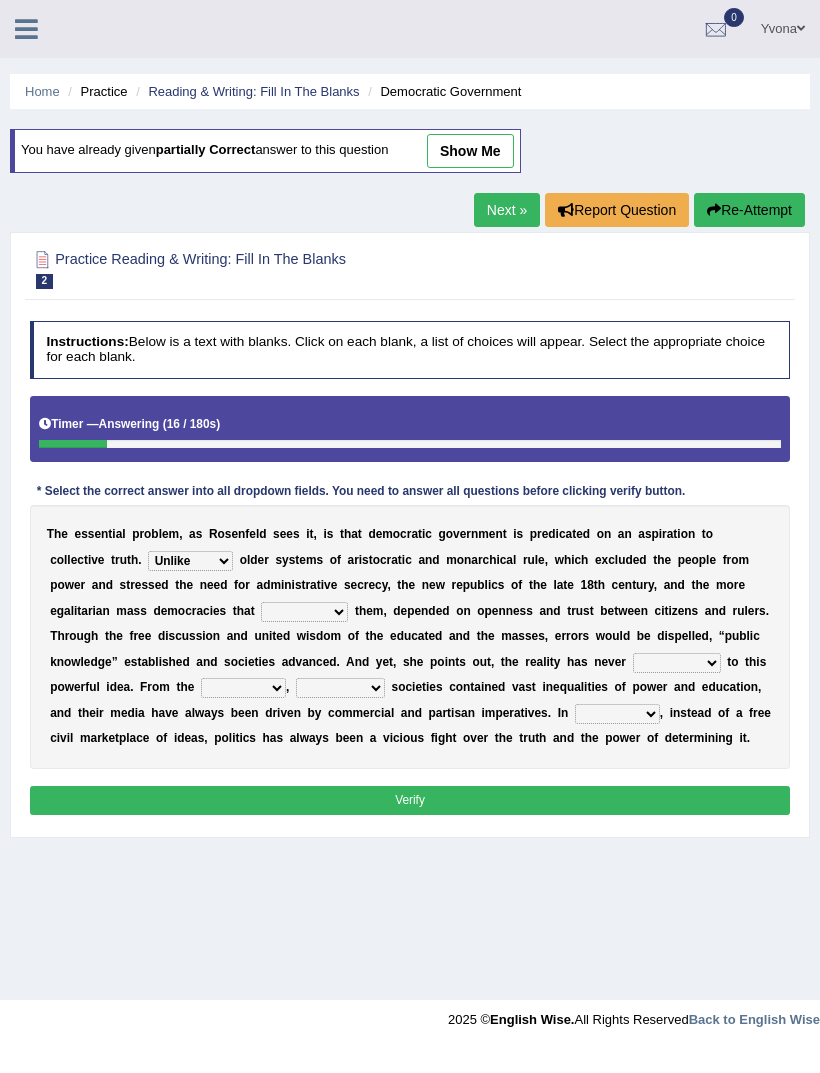 click at bounding box center (633, 636) 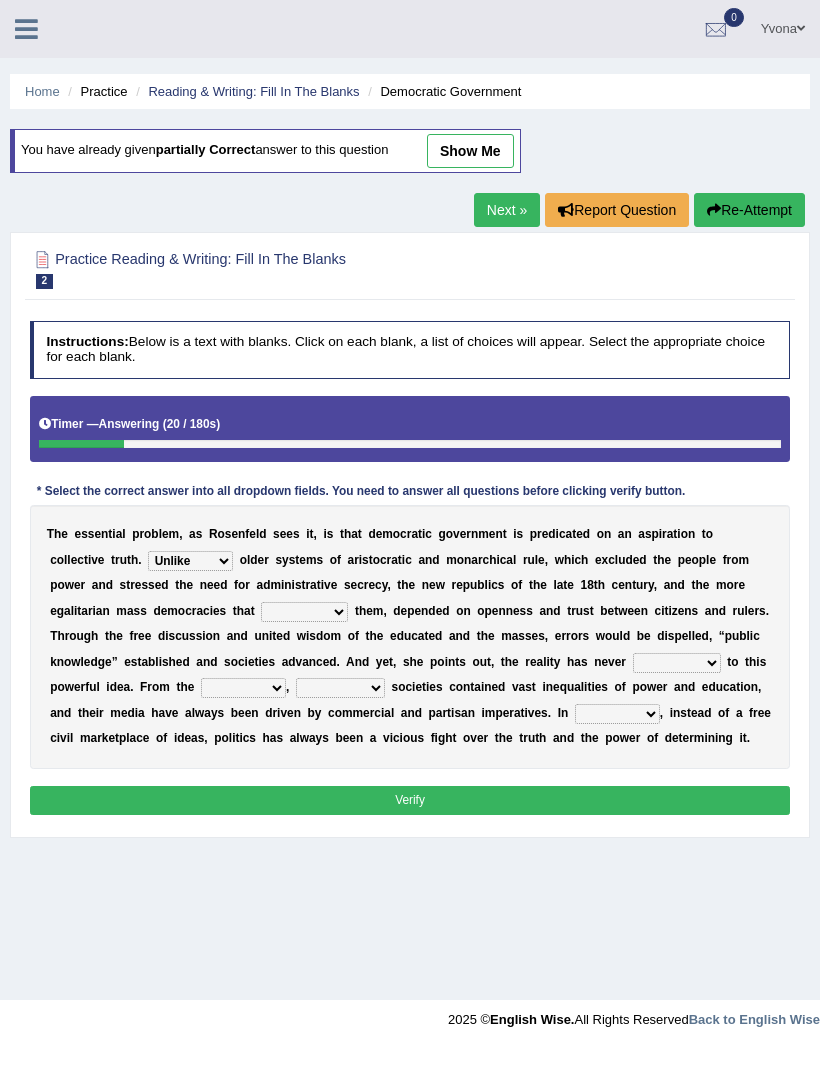 click at bounding box center [654, 636] 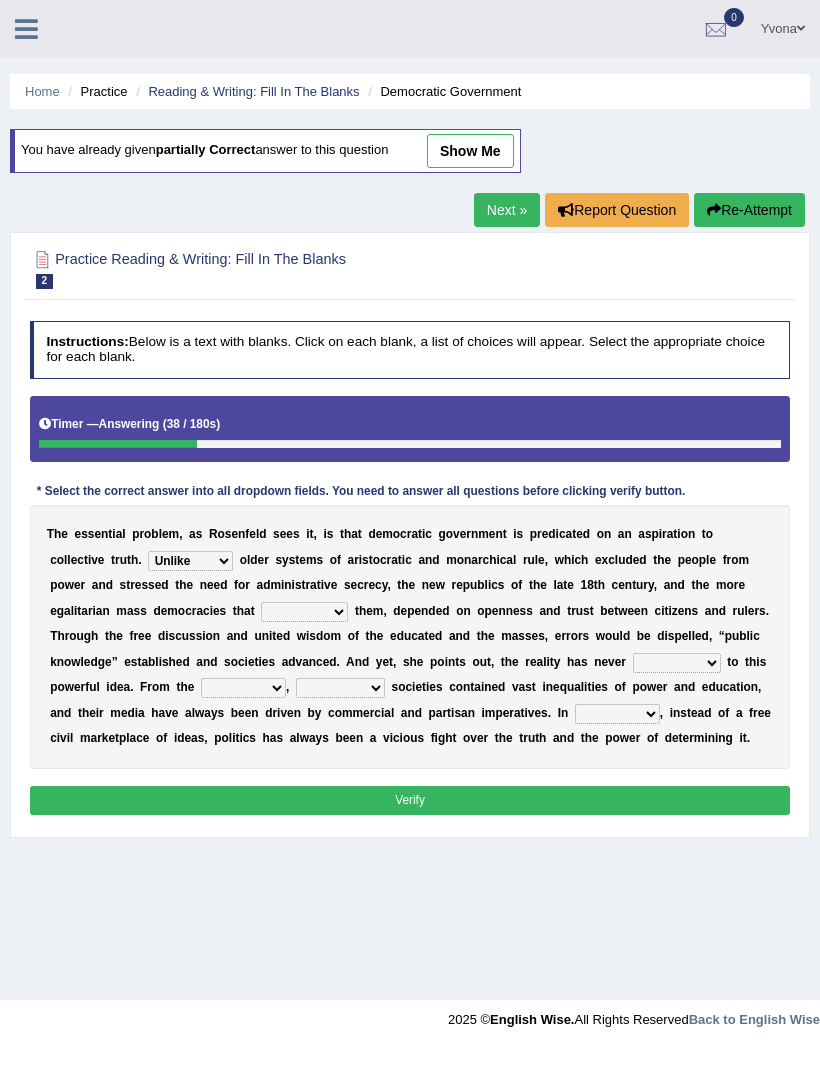 click on "readed grated succeeded printed" at bounding box center [304, 612] 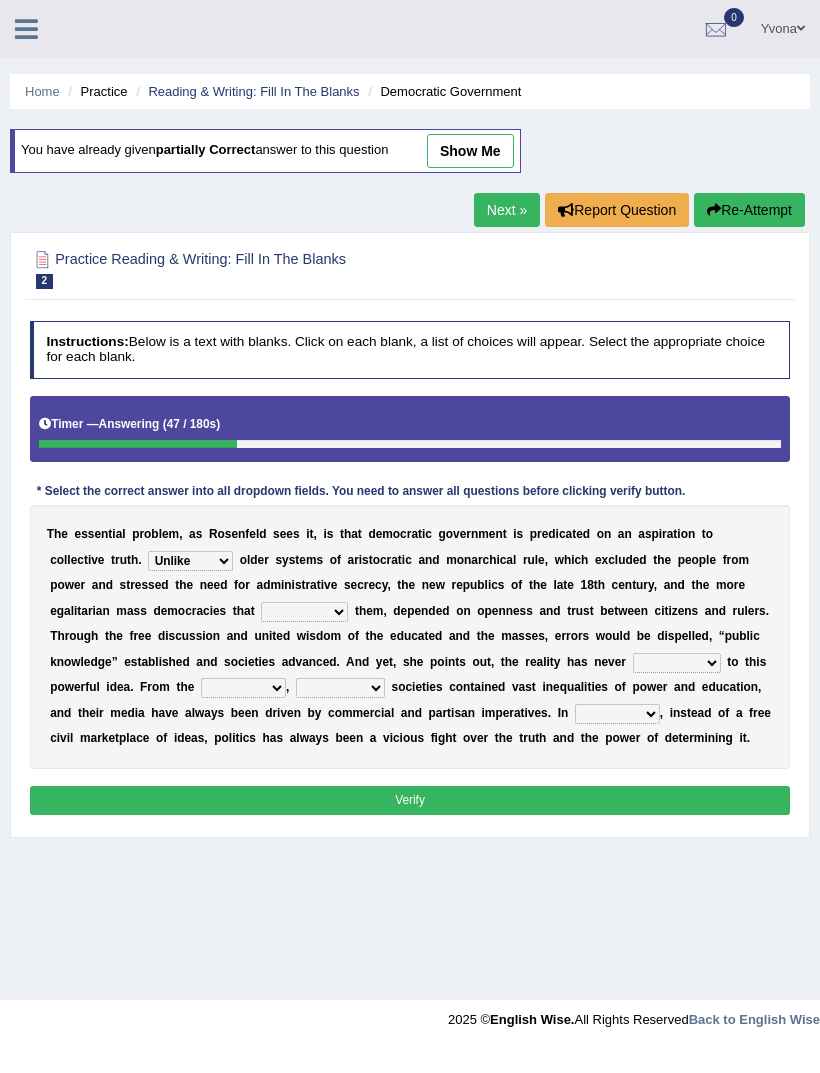 select on "grated" 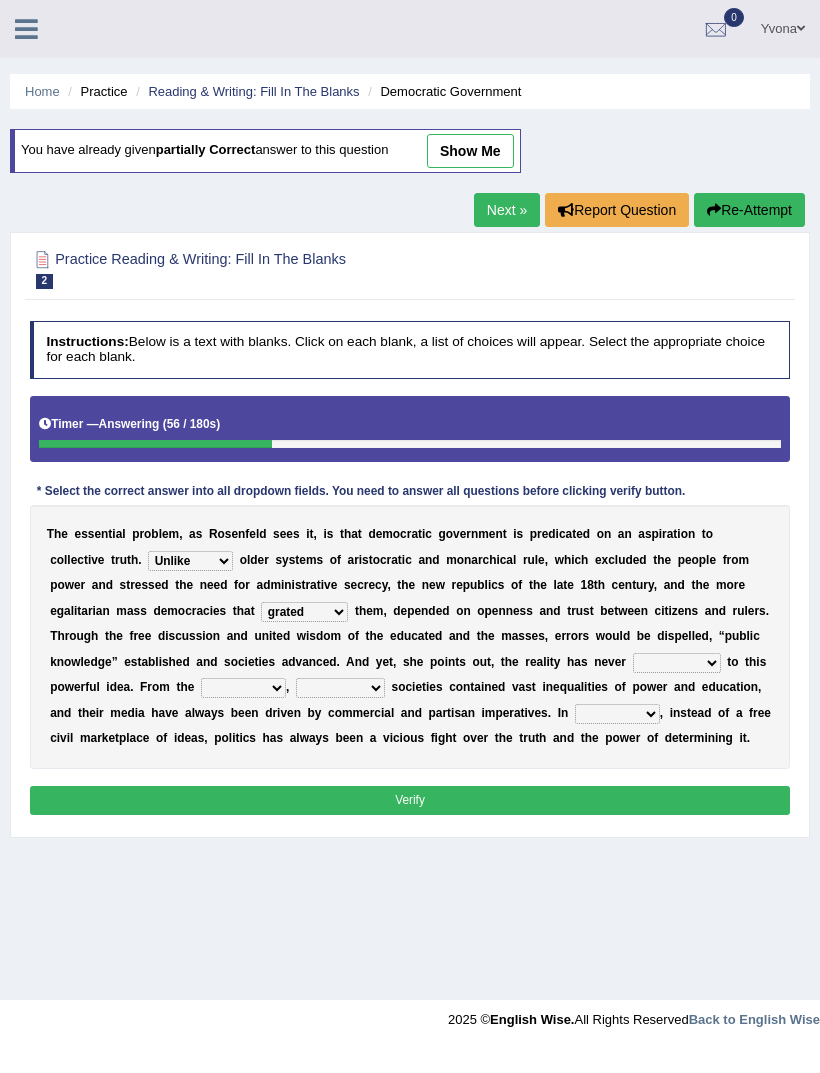 click on "saved up stood up brought up lived up" at bounding box center (677, 663) 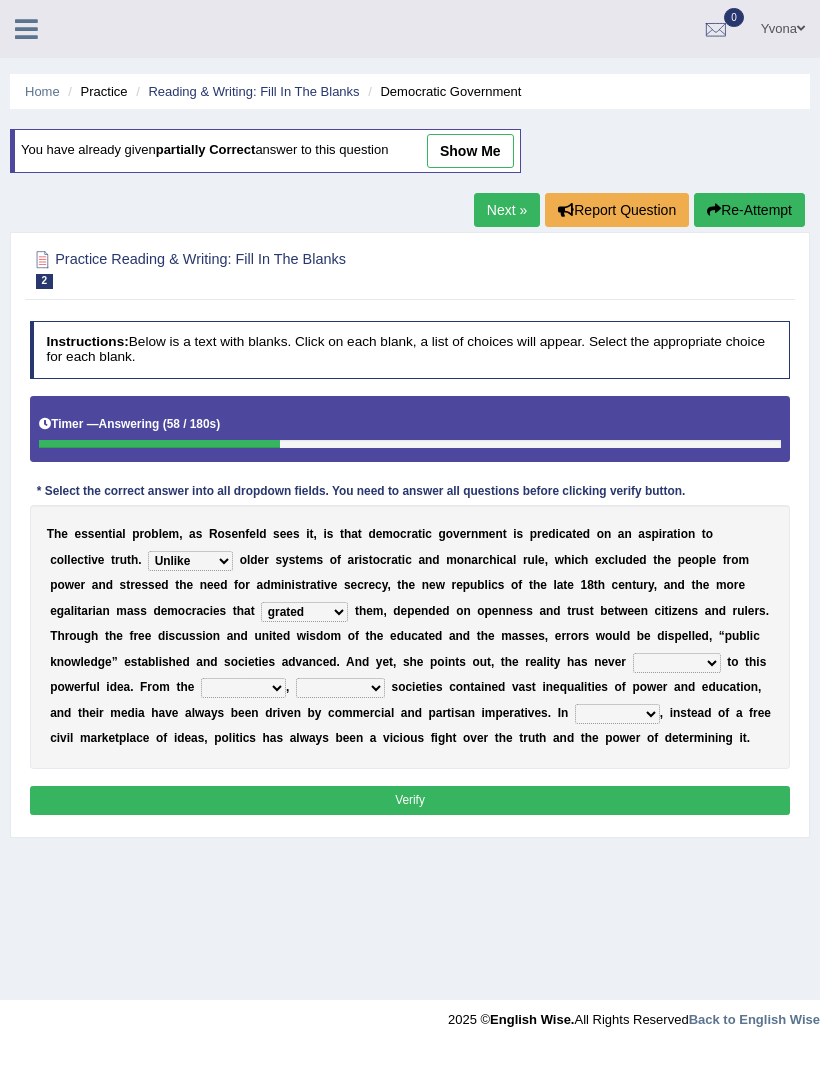 select on "lived up" 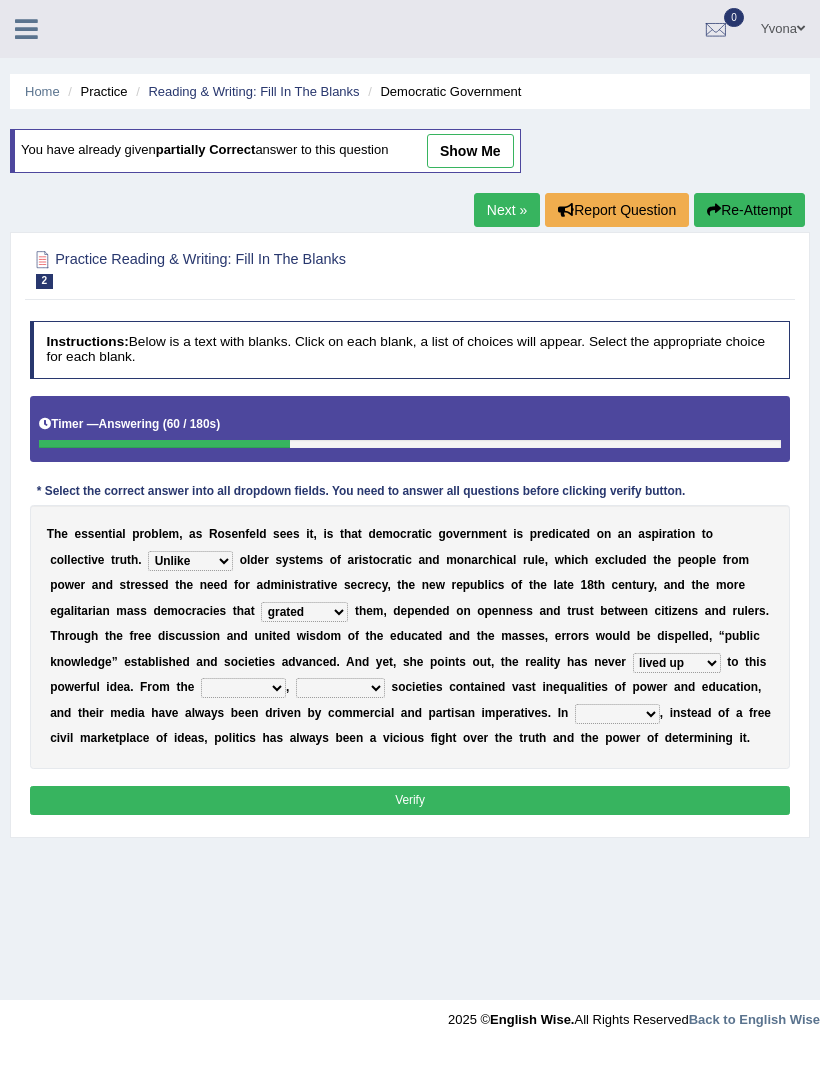 click on "outset ranged stood caught" at bounding box center (243, 688) 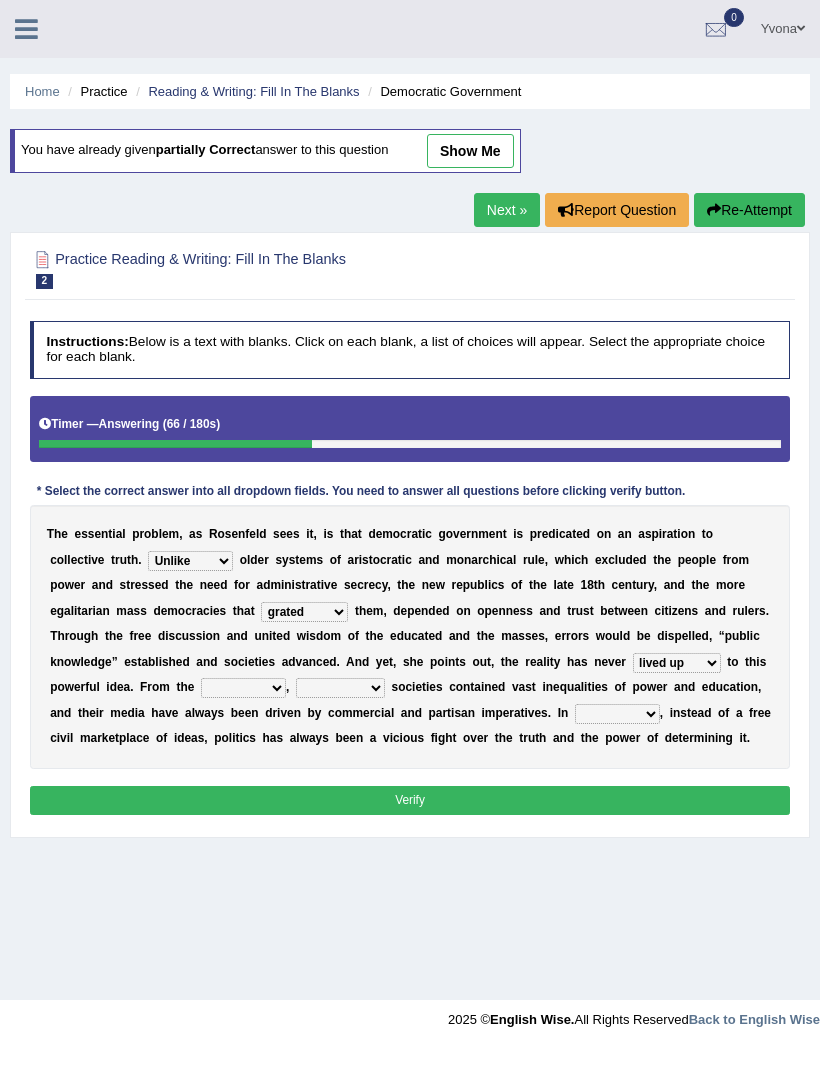 select on "outset" 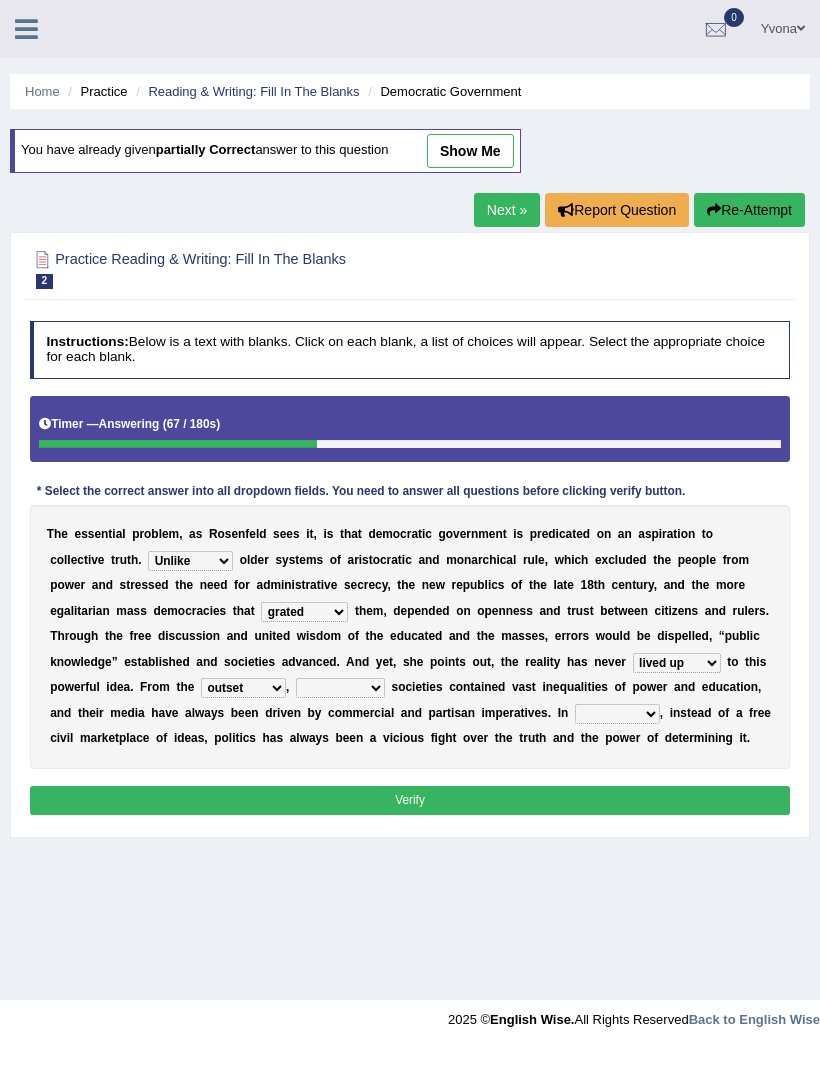 click on "freedom democratic media stilled" at bounding box center (340, 688) 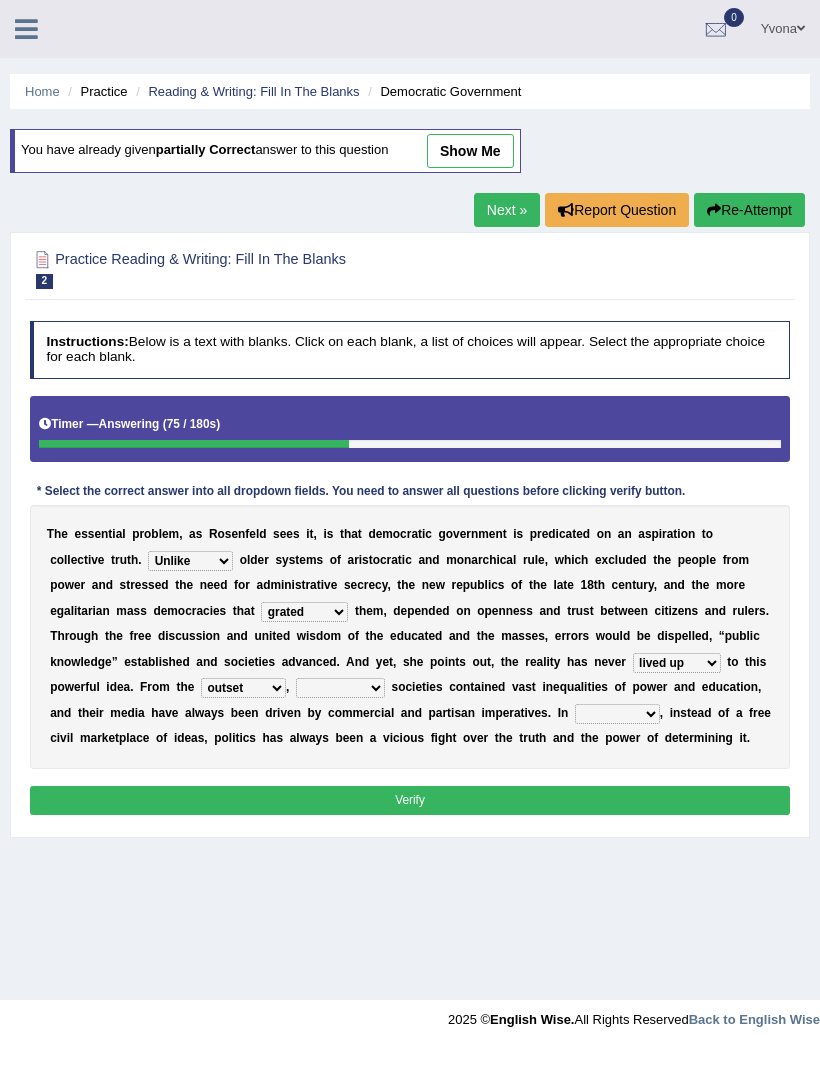select on "freedom" 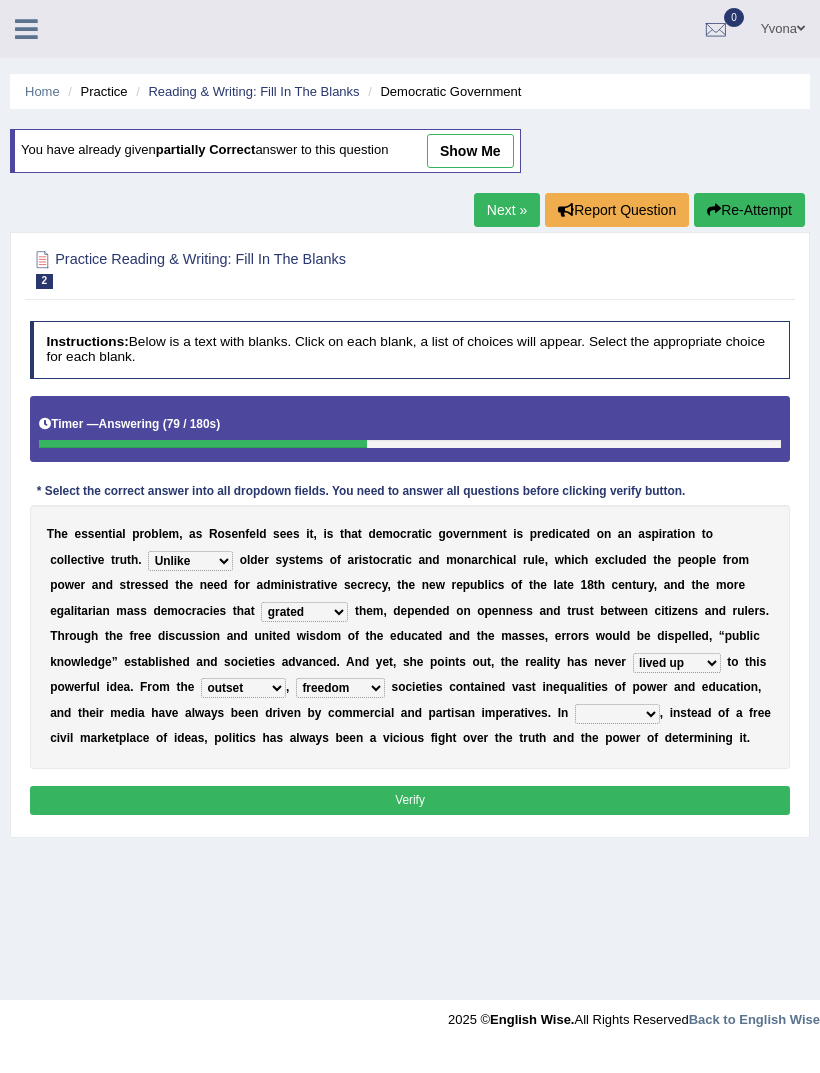 click on "power practice ideas fought" at bounding box center (617, 714) 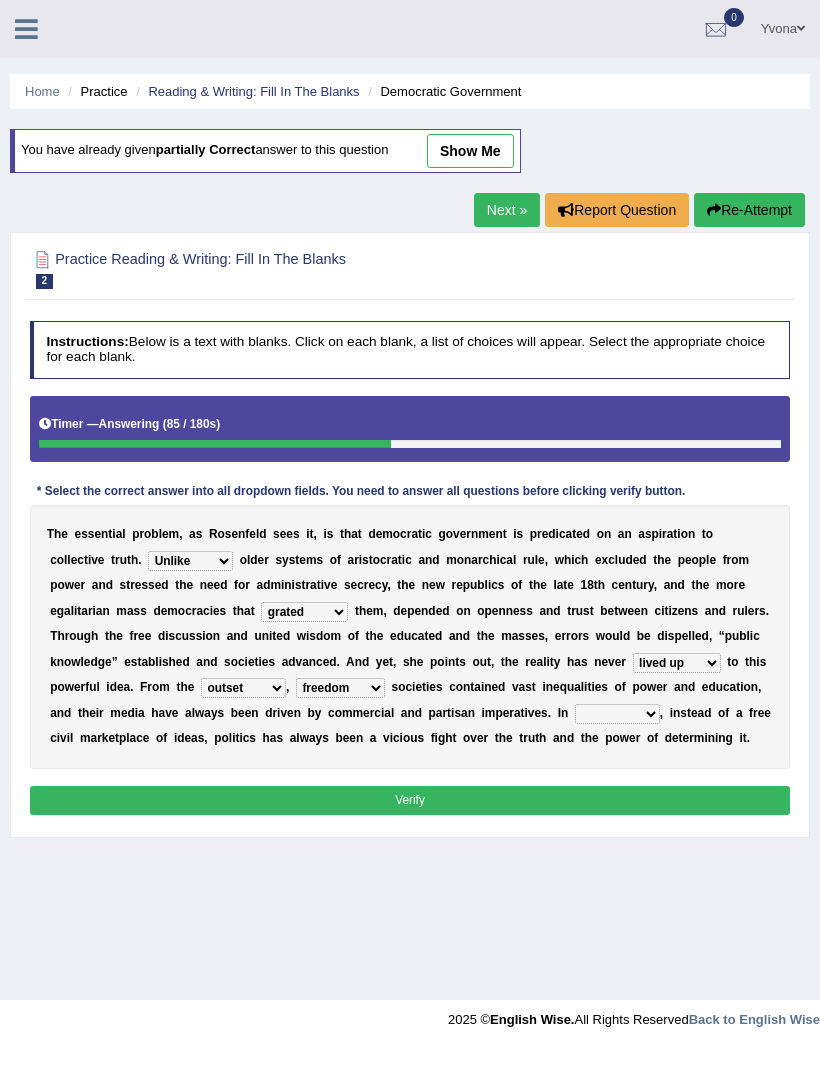 select on "practice" 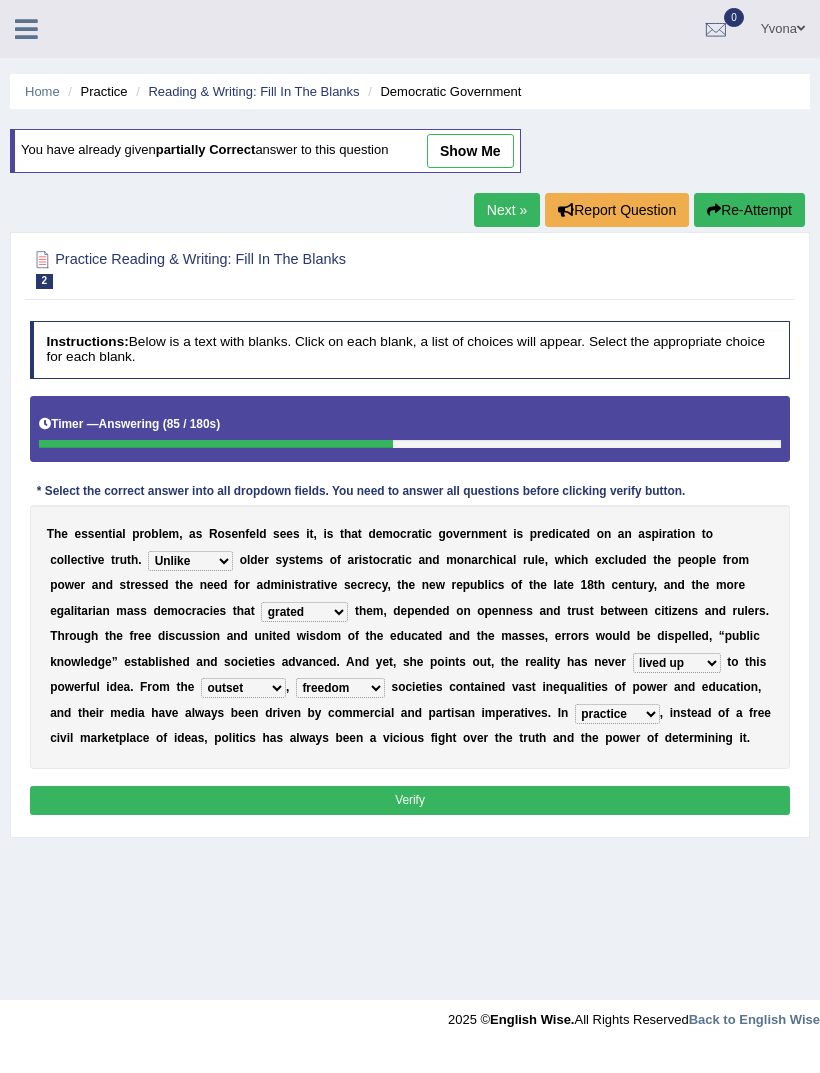 click on "Verify" at bounding box center [410, 800] 